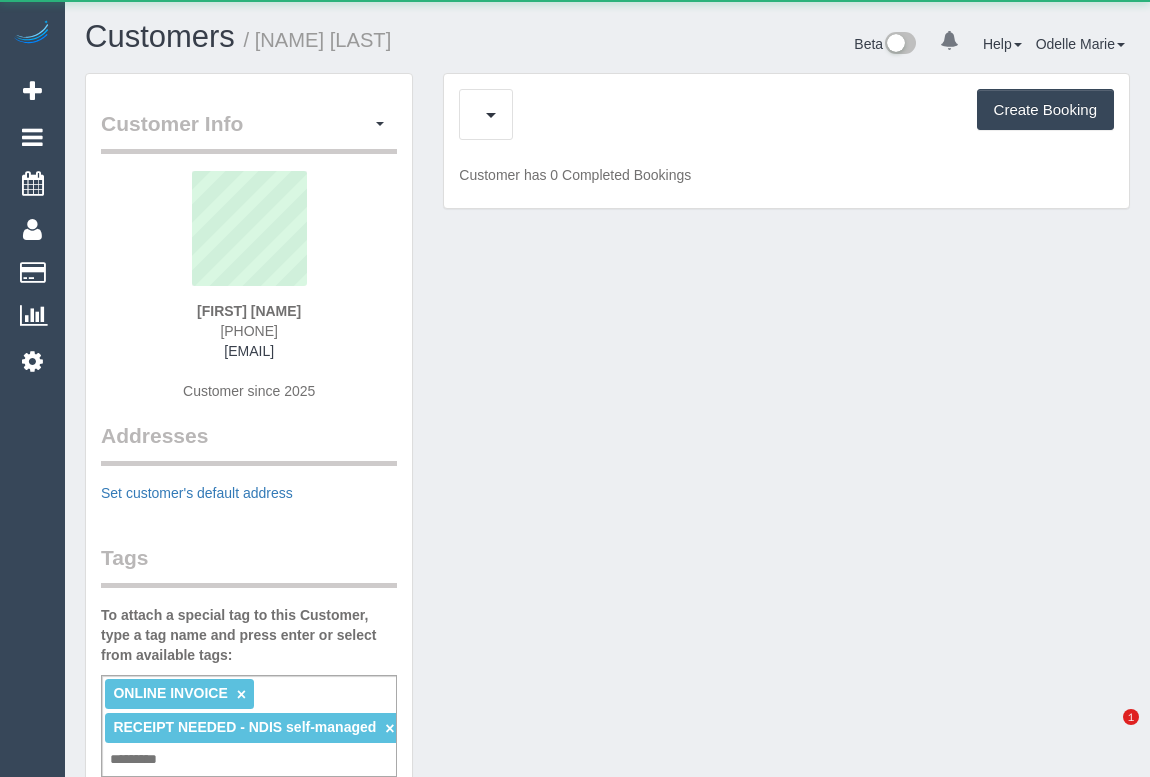 scroll, scrollTop: 0, scrollLeft: 0, axis: both 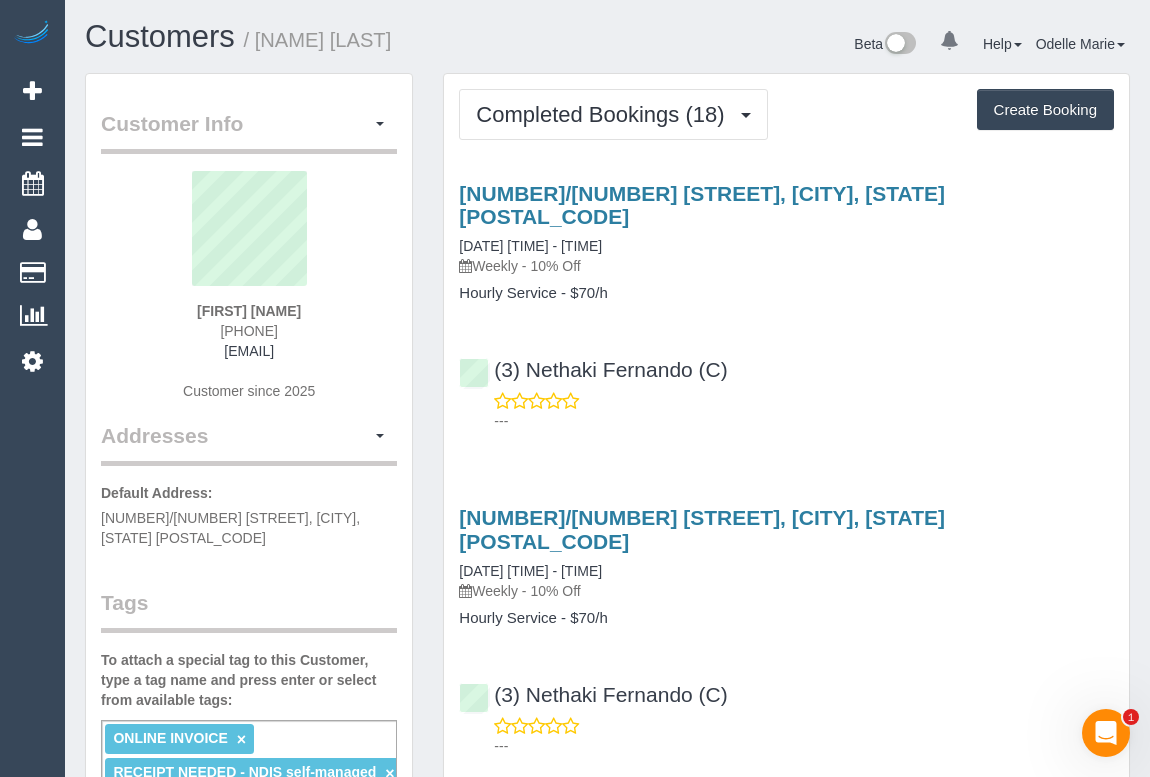 drag, startPoint x: 187, startPoint y: 315, endPoint x: 299, endPoint y: 314, distance: 112.00446 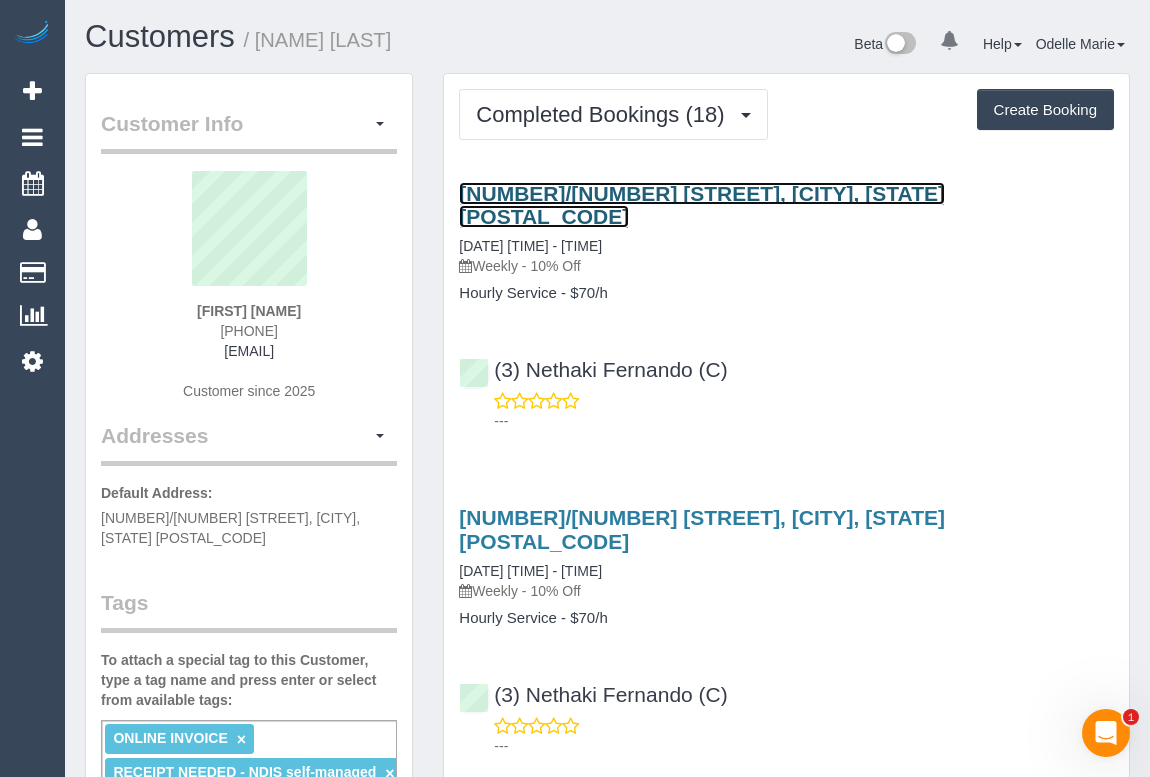 click on "[NUMBER]/[NUMBER] [STREET], [CITY], [STATE] [POSTAL_CODE]" at bounding box center (702, 205) 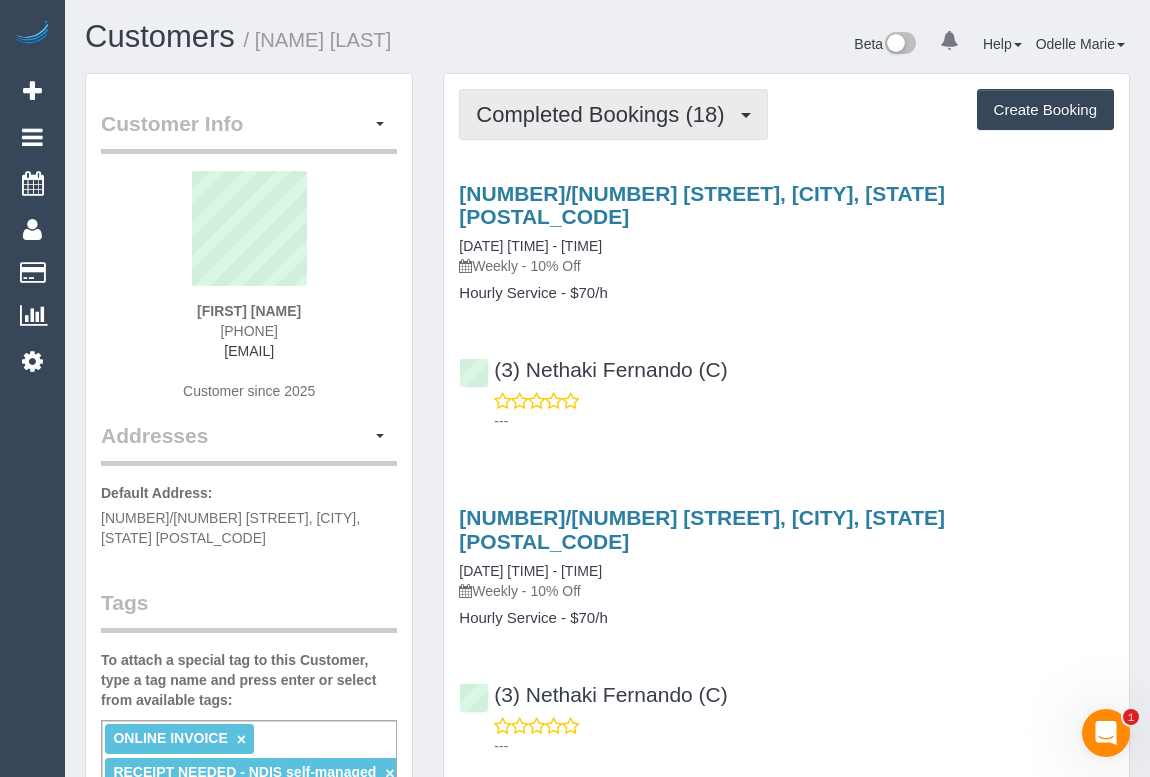 click on "Completed Bookings (18)" at bounding box center (605, 114) 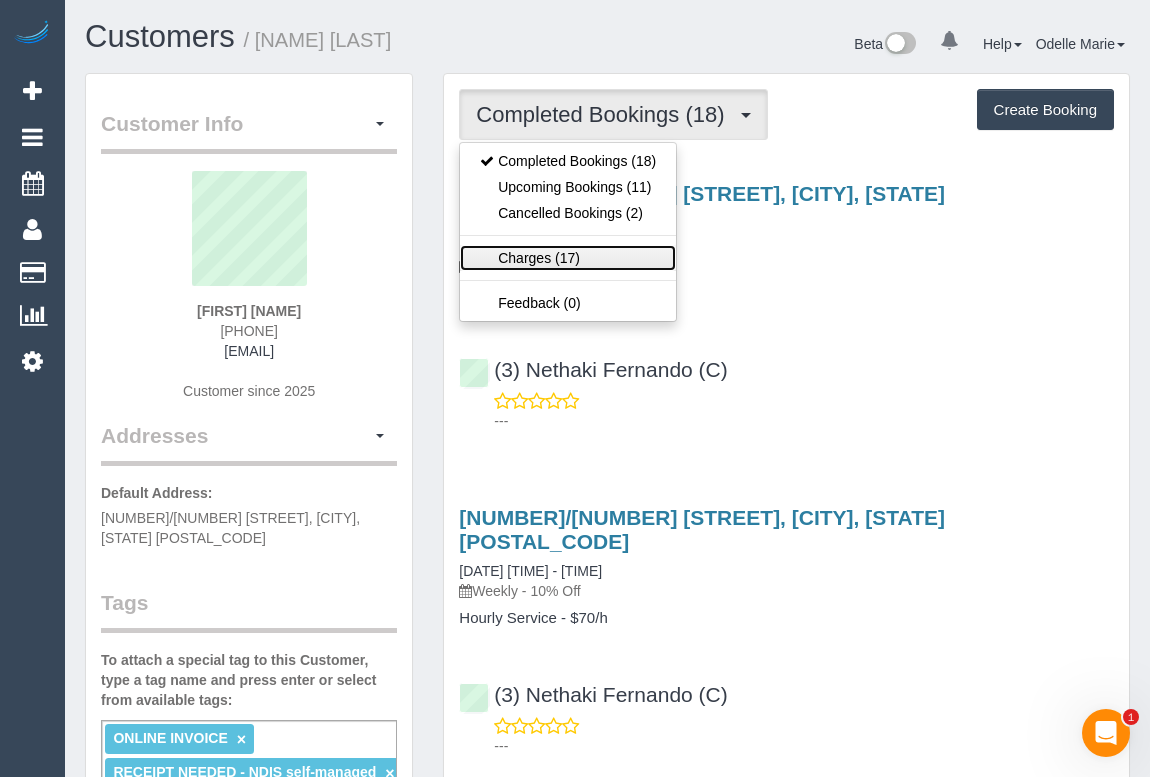 click on "Charges (17)" at bounding box center (568, 258) 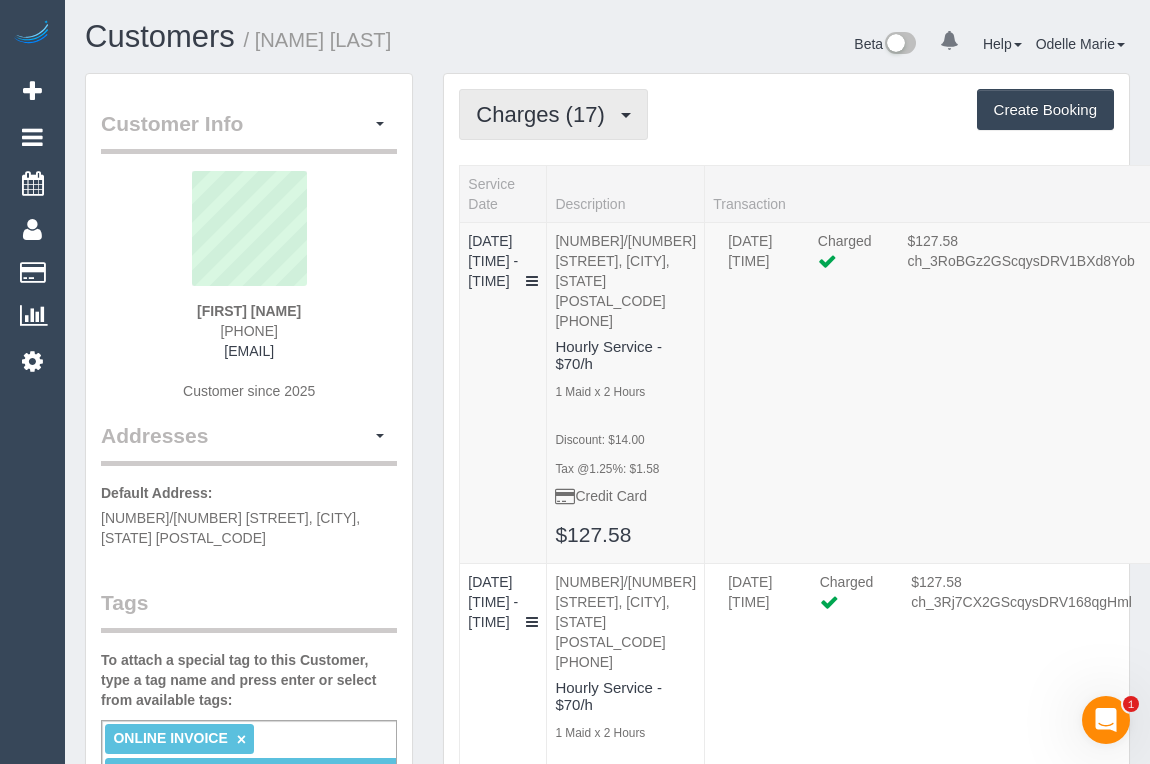 click on "Charges (17)" at bounding box center (545, 114) 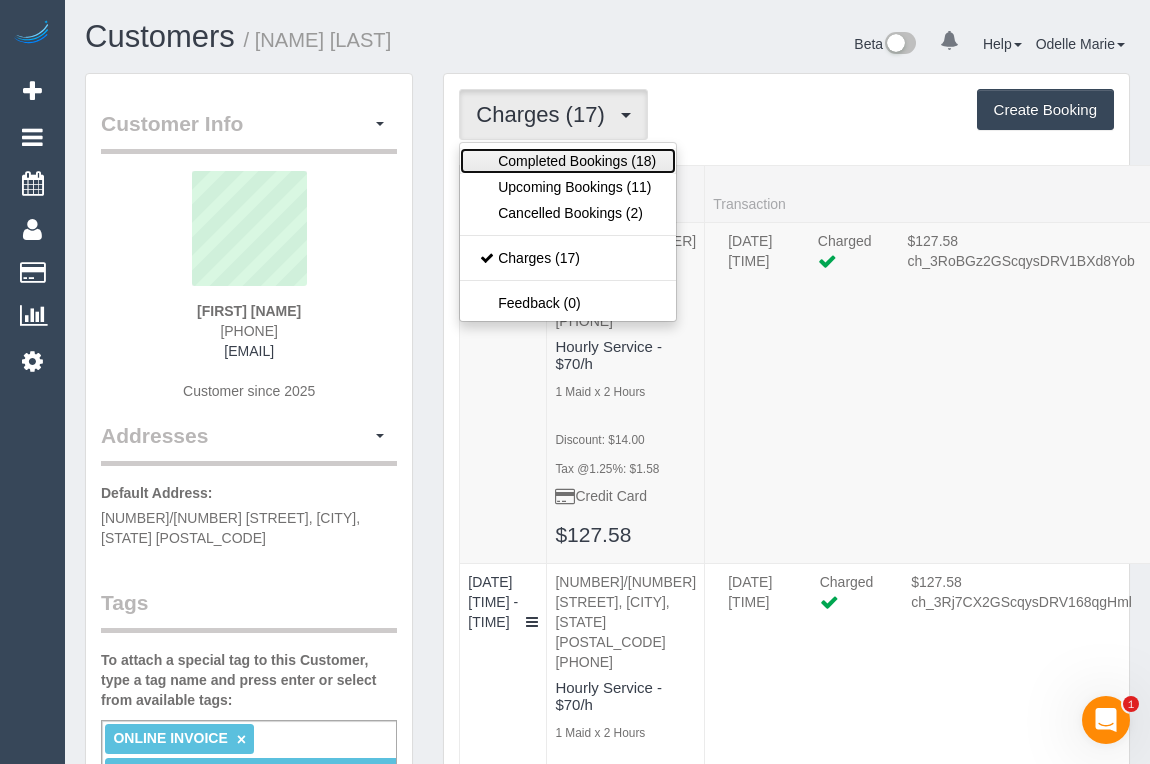 click on "Completed Bookings (18)" at bounding box center [568, 161] 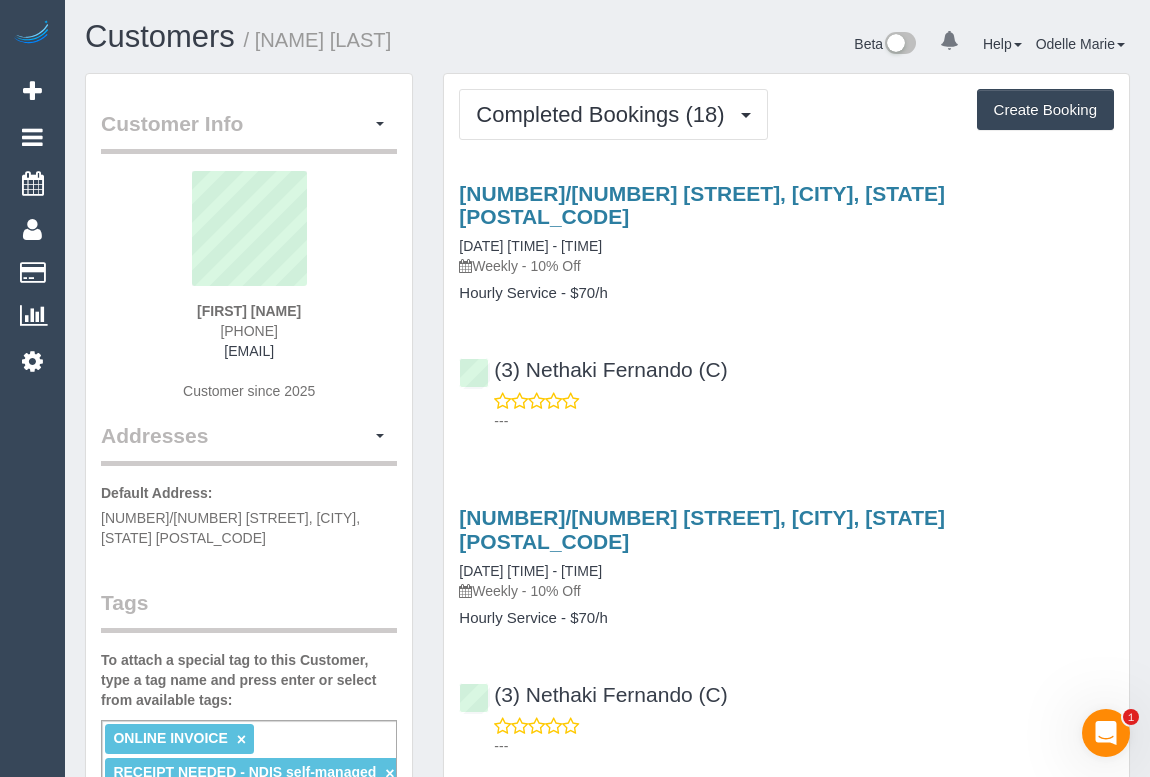 click on "(3) Nethaki Fernando (C)
---" at bounding box center (786, 386) 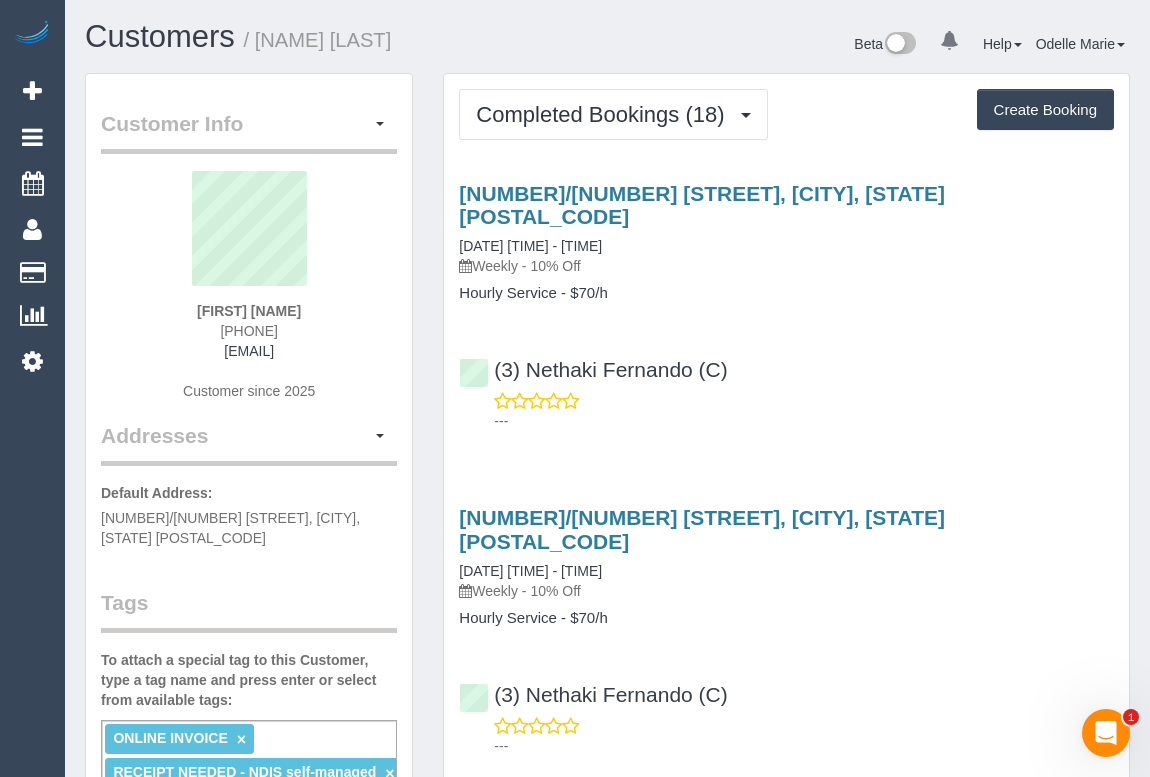 drag, startPoint x: 183, startPoint y: 307, endPoint x: 311, endPoint y: 309, distance: 128.01562 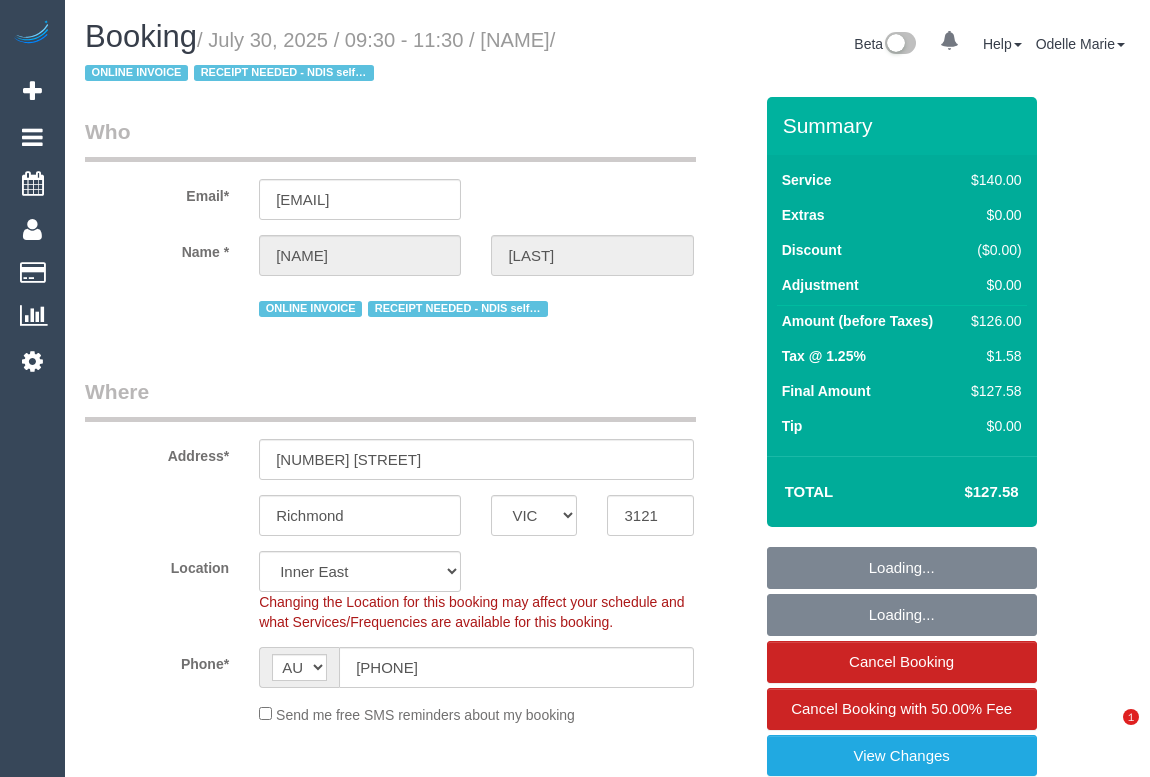 select on "VIC" 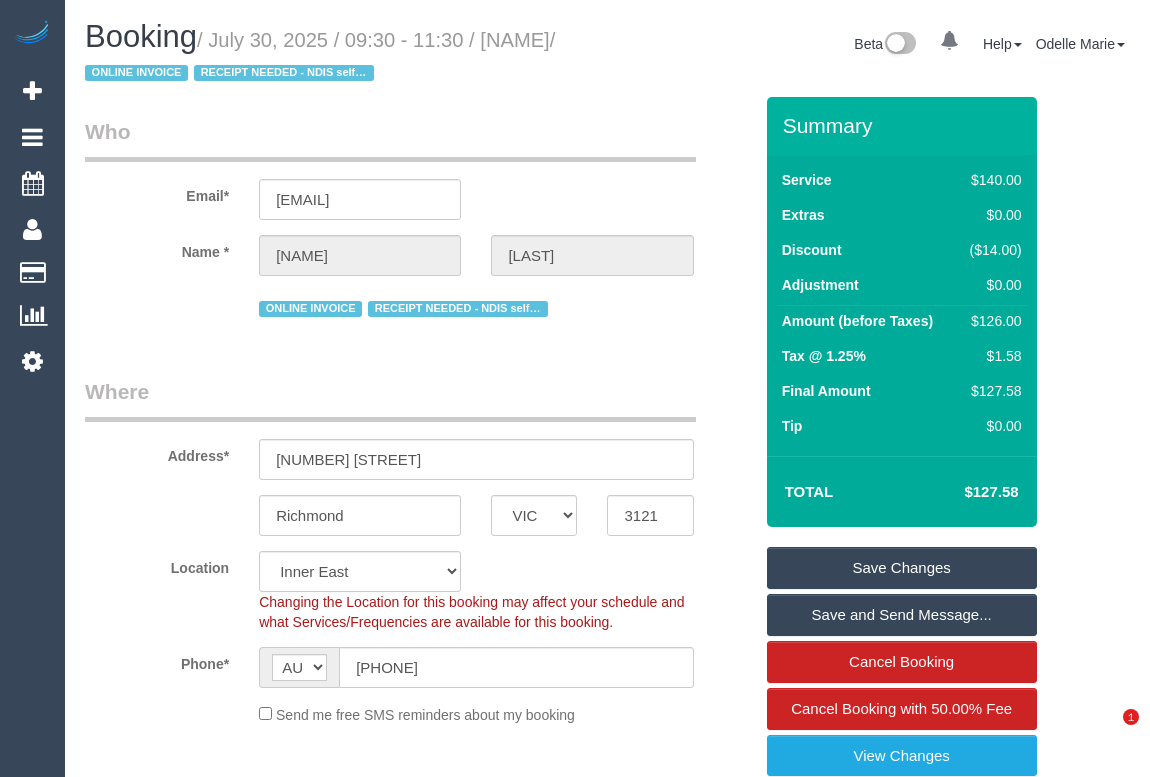 scroll, scrollTop: 0, scrollLeft: 0, axis: both 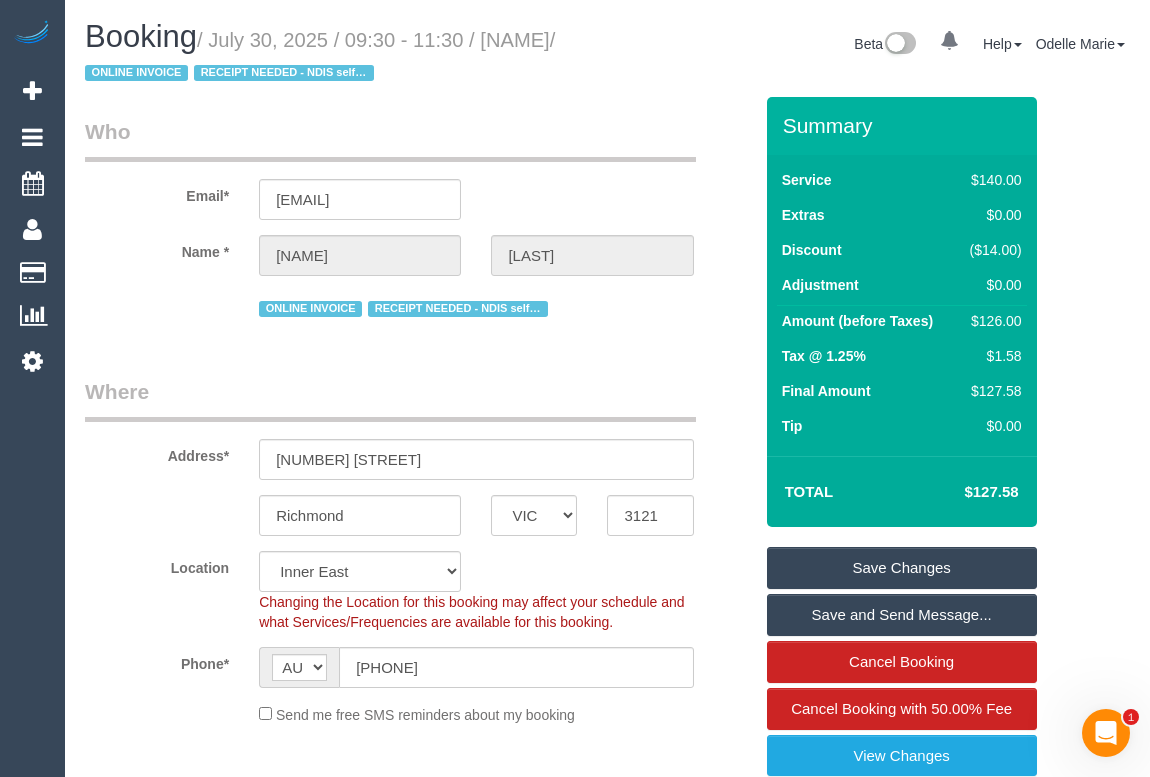 click on "Where" at bounding box center [390, 399] 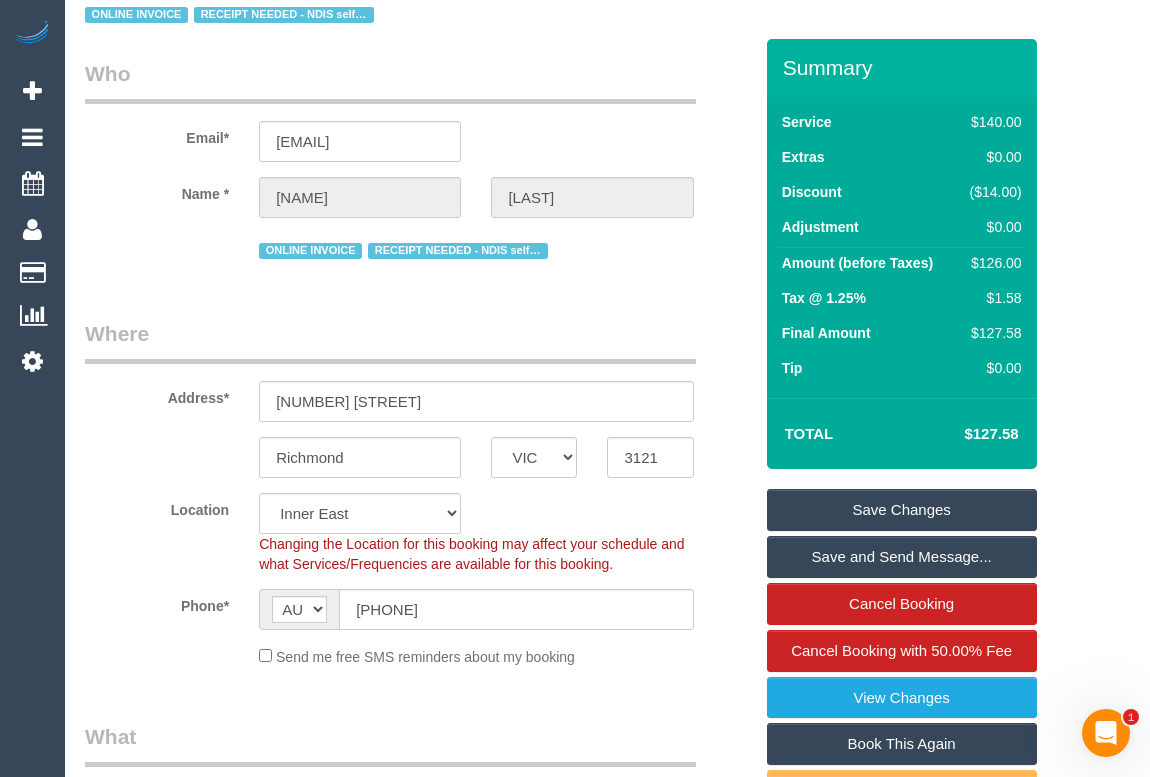 scroll, scrollTop: 0, scrollLeft: 0, axis: both 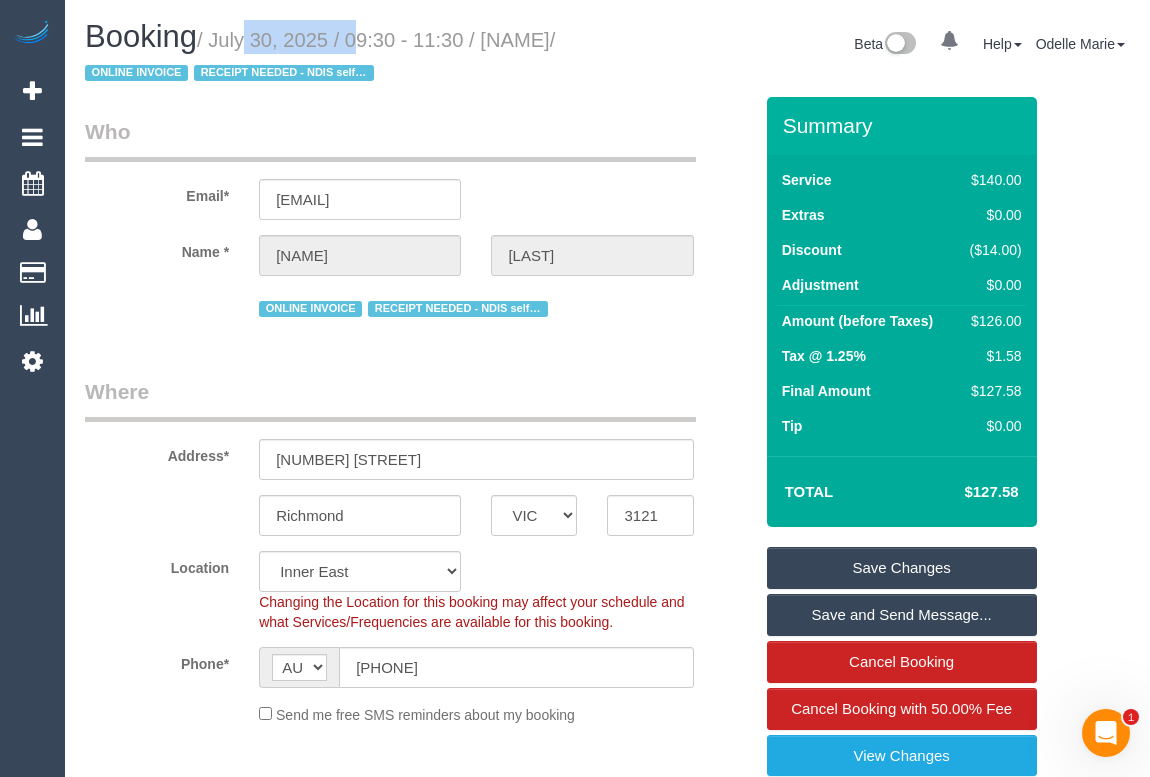 drag, startPoint x: 216, startPoint y: 38, endPoint x: 333, endPoint y: 40, distance: 117.01709 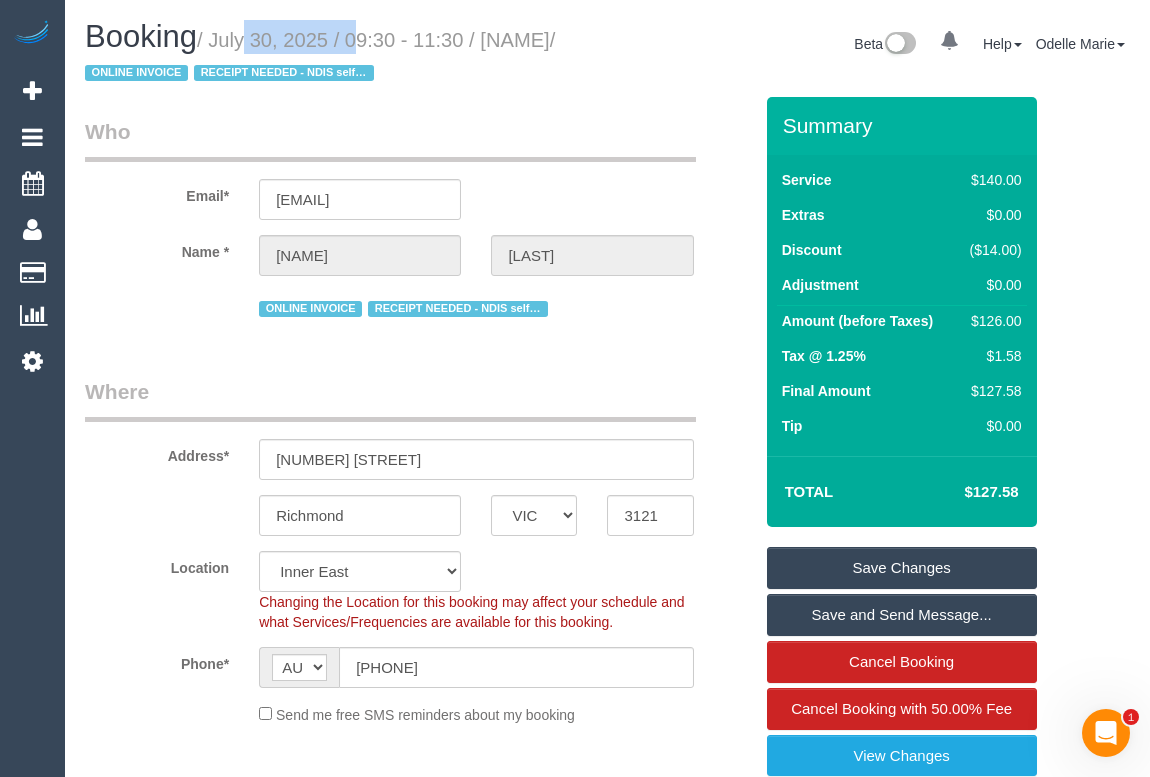 click on "/ July 30, 2025 / 09:30 - 11:30 / Belinda Zipper
/
ONLINE INVOICE
RECEIPT NEEDED - NDIS self-managed" at bounding box center (320, 57) 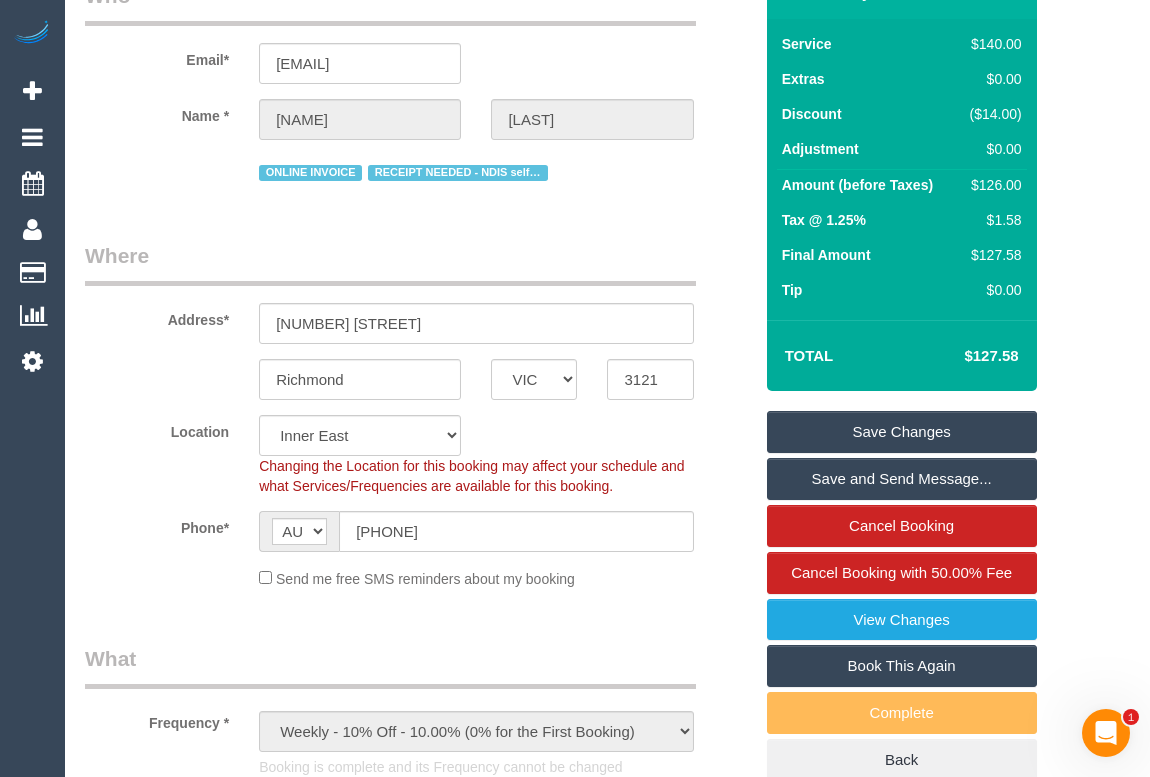scroll, scrollTop: 0, scrollLeft: 0, axis: both 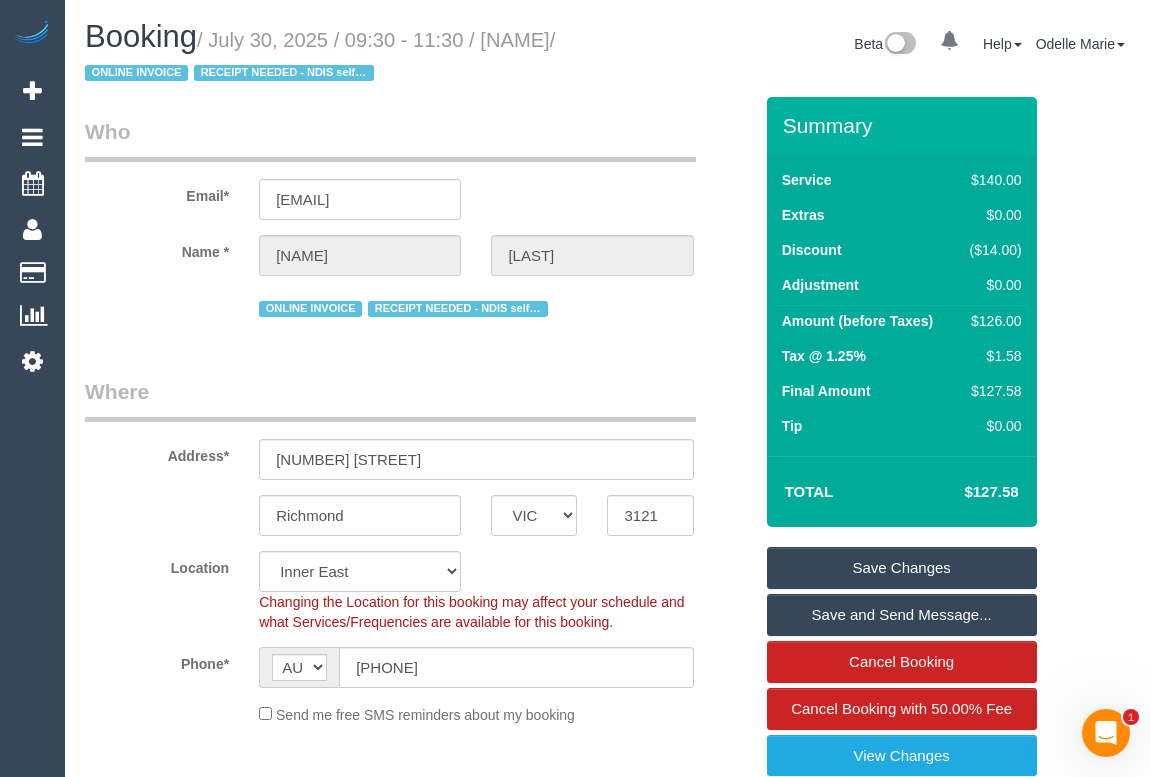 click on "Email*
belindazipper@gmail.com" at bounding box center (418, 168) 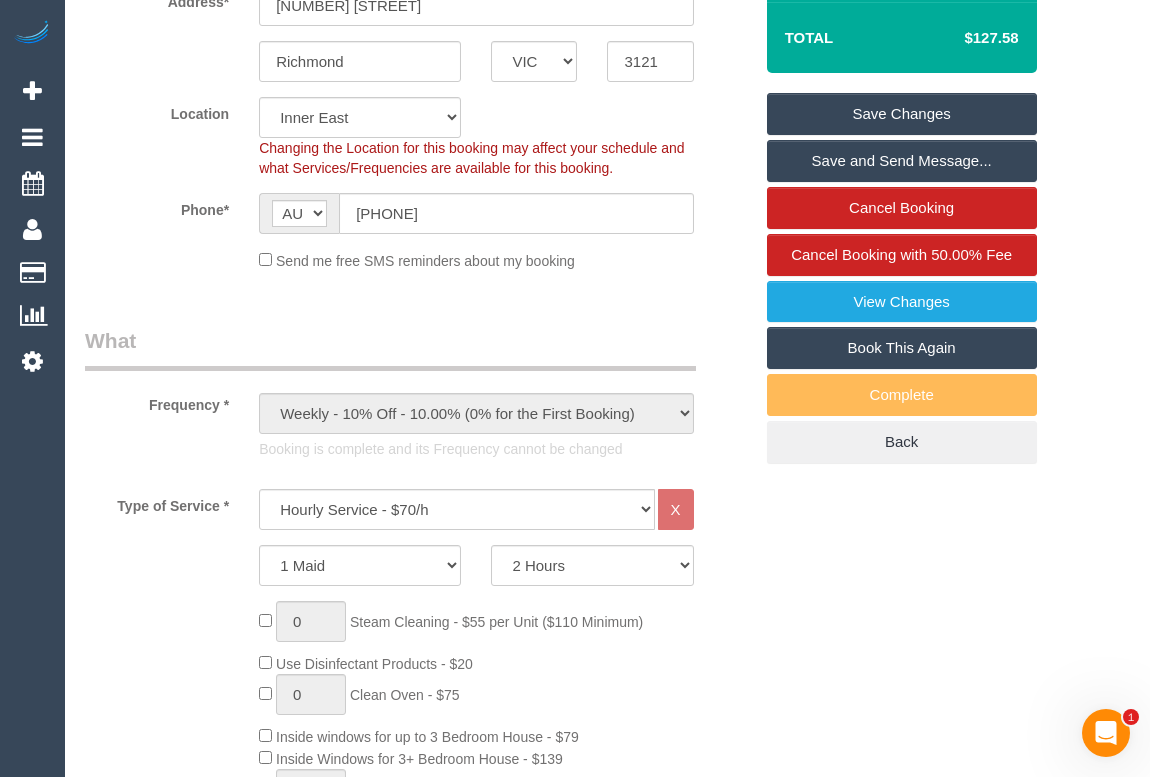 scroll, scrollTop: 0, scrollLeft: 0, axis: both 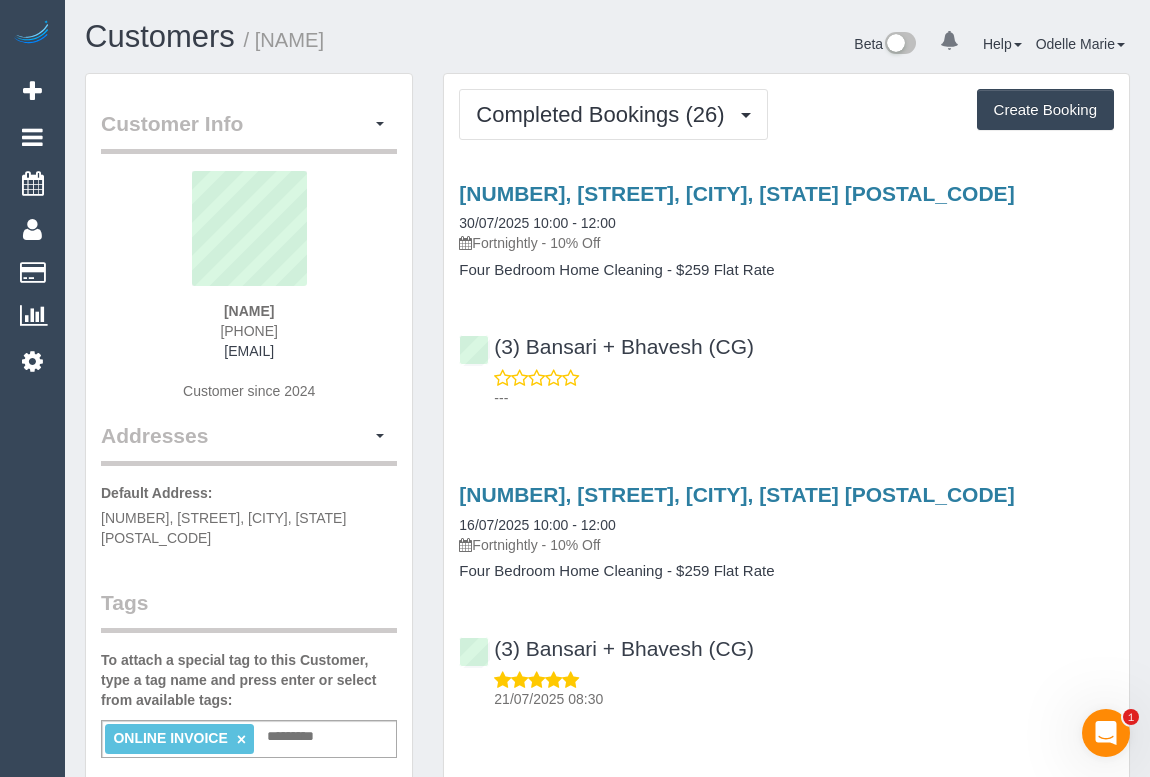 drag, startPoint x: 203, startPoint y: 309, endPoint x: 301, endPoint y: 312, distance: 98.045906 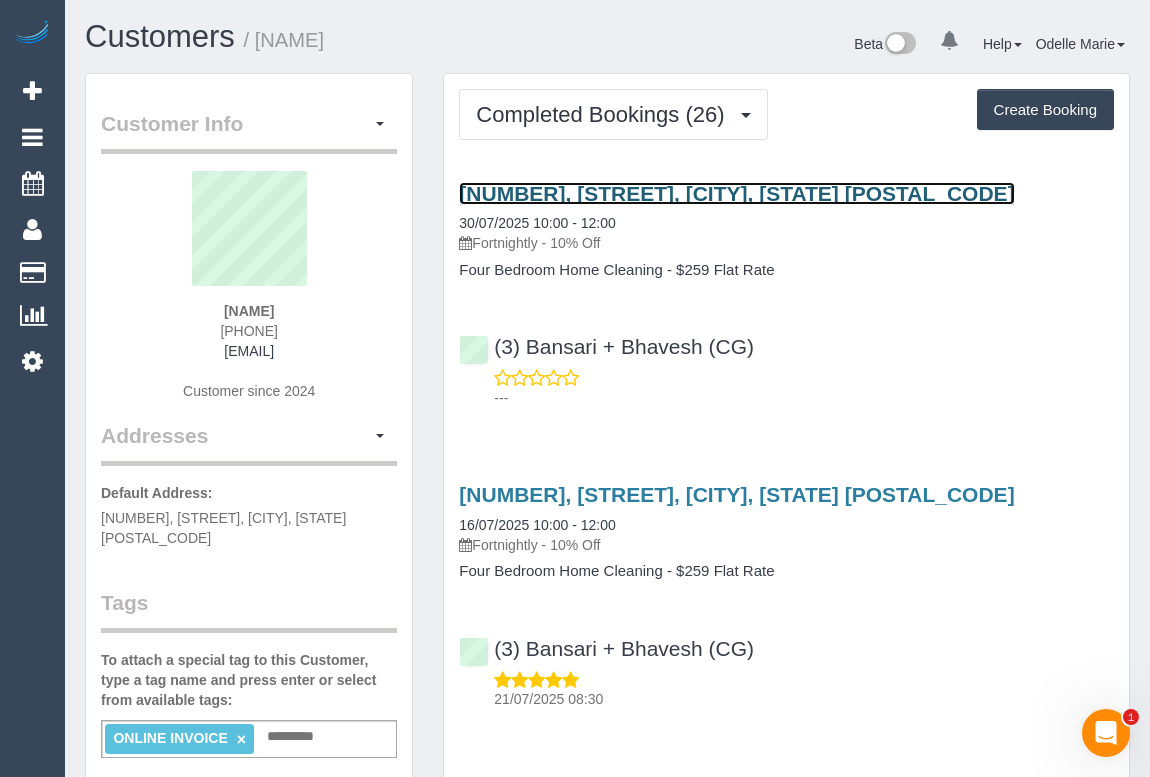 click on "59, Peel St, Windsor, VIC 3181" at bounding box center (736, 193) 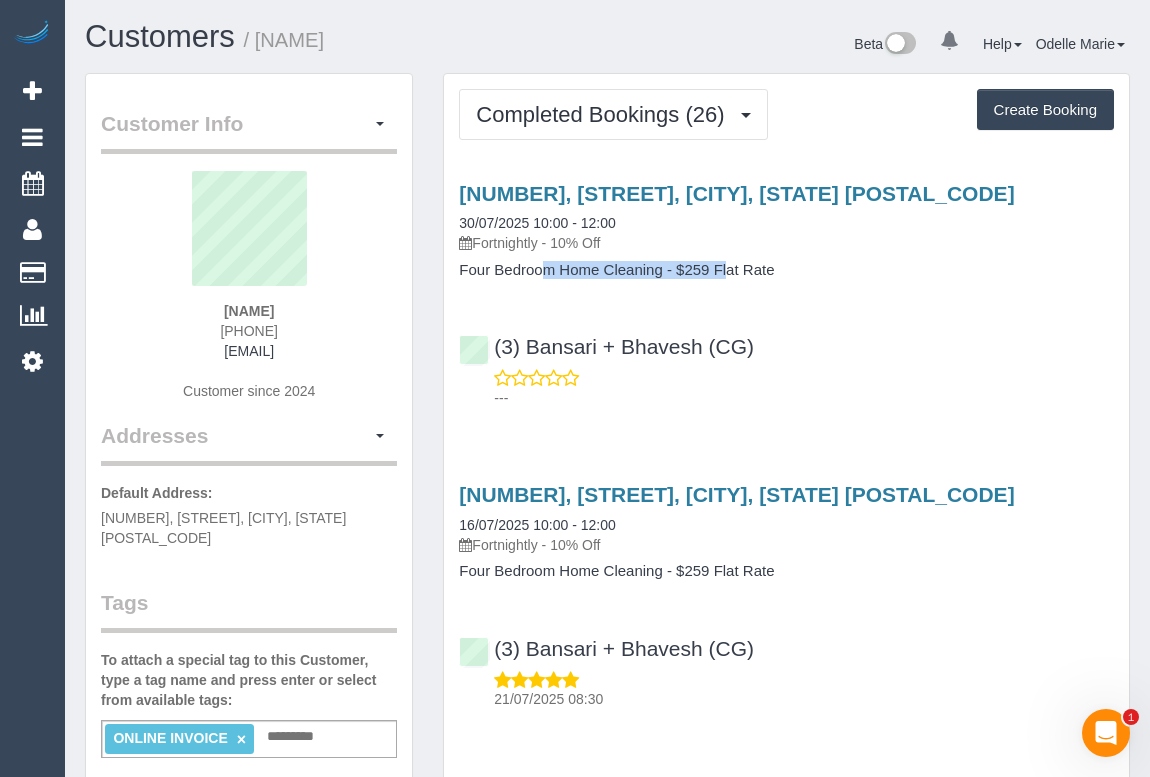 drag, startPoint x: 458, startPoint y: 263, endPoint x: 660, endPoint y: 270, distance: 202.12125 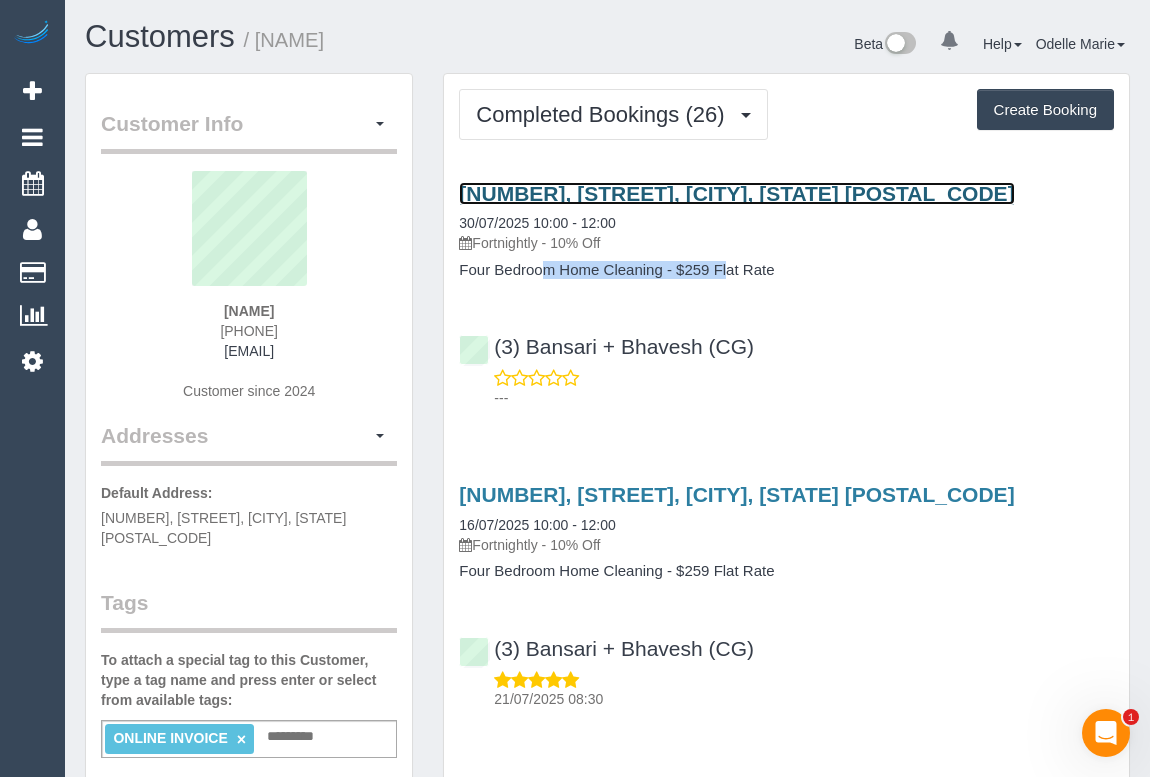 click on "59, Peel St, Windsor, VIC 3181" at bounding box center [736, 193] 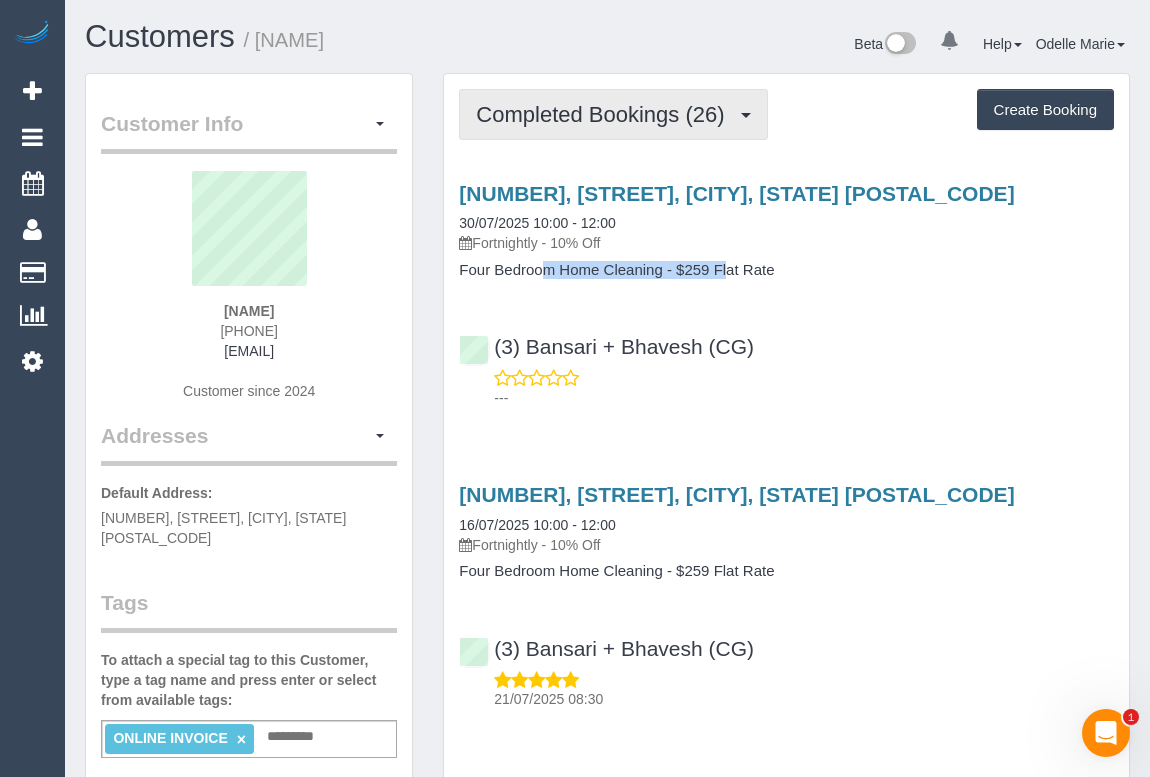 click on "Completed Bookings (26)" at bounding box center [613, 114] 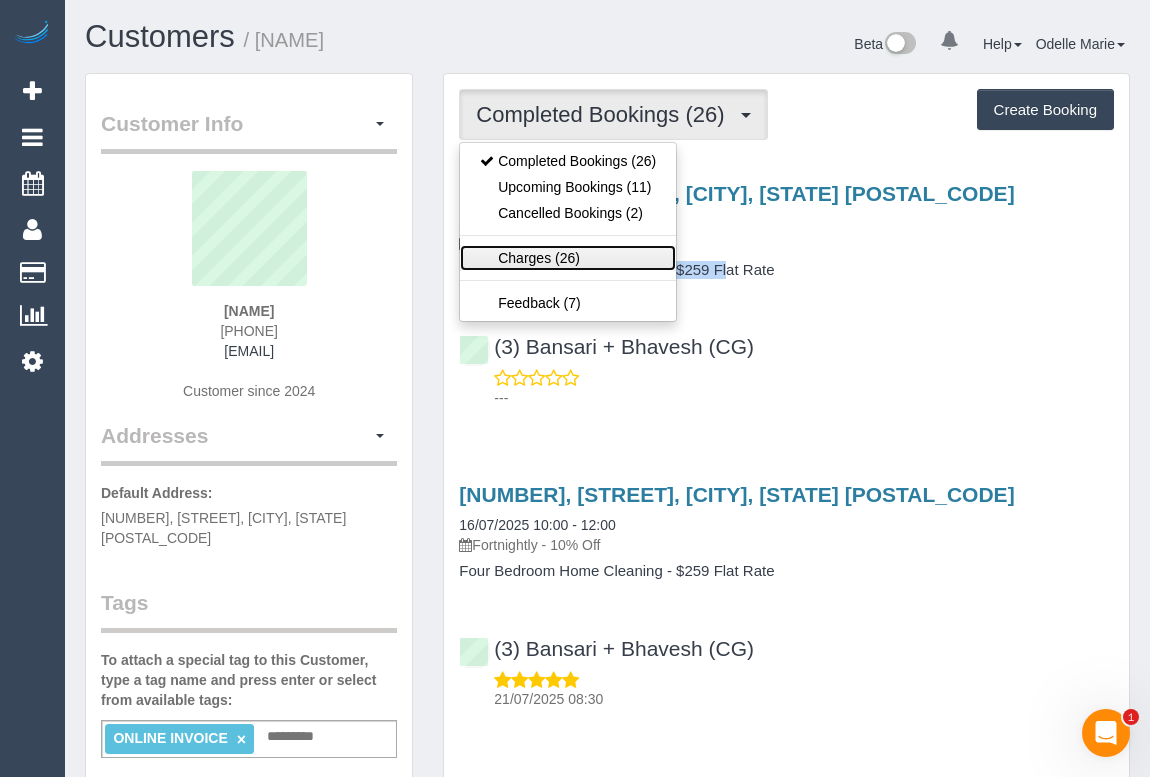 click on "Charges (26)" at bounding box center (568, 258) 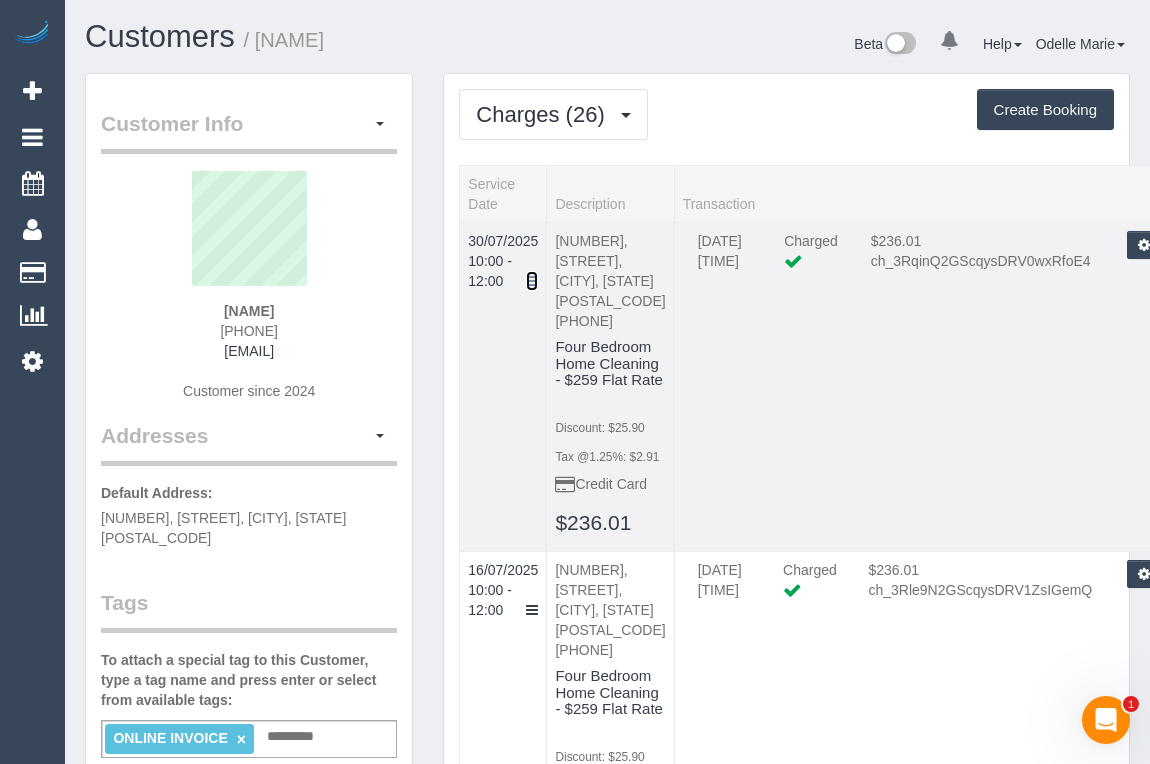 click at bounding box center (532, 281) 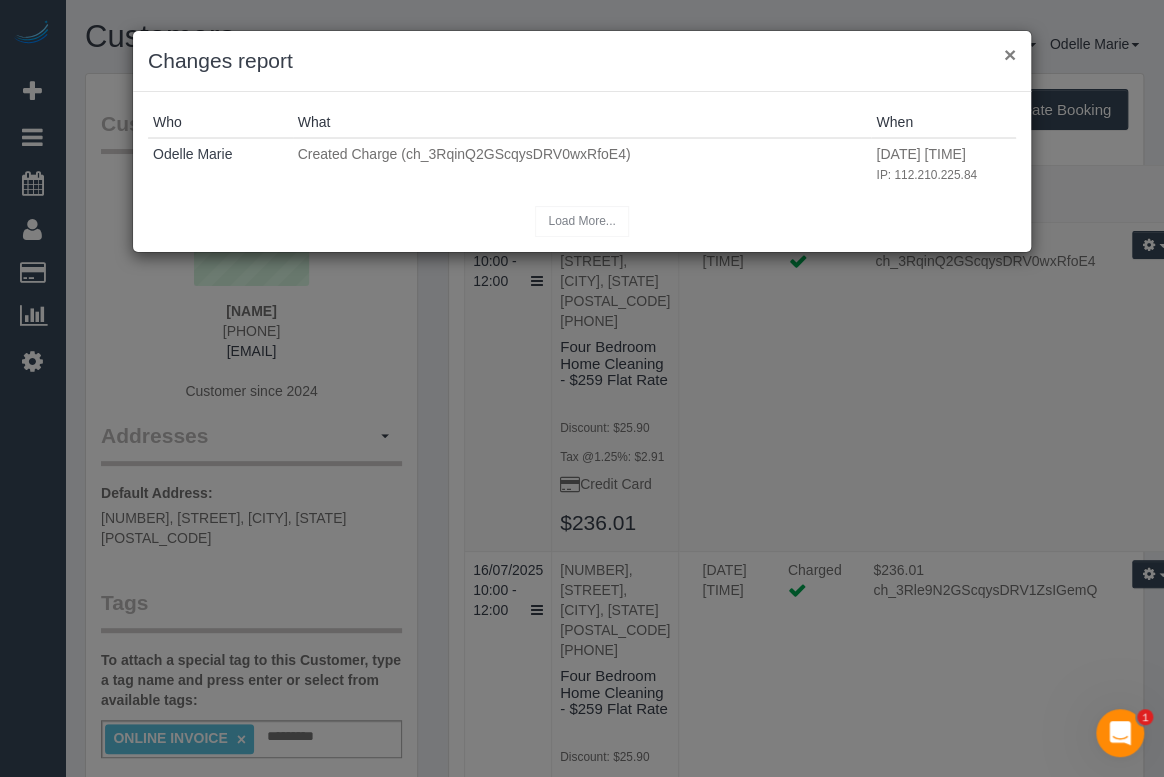 click on "×" at bounding box center [1010, 54] 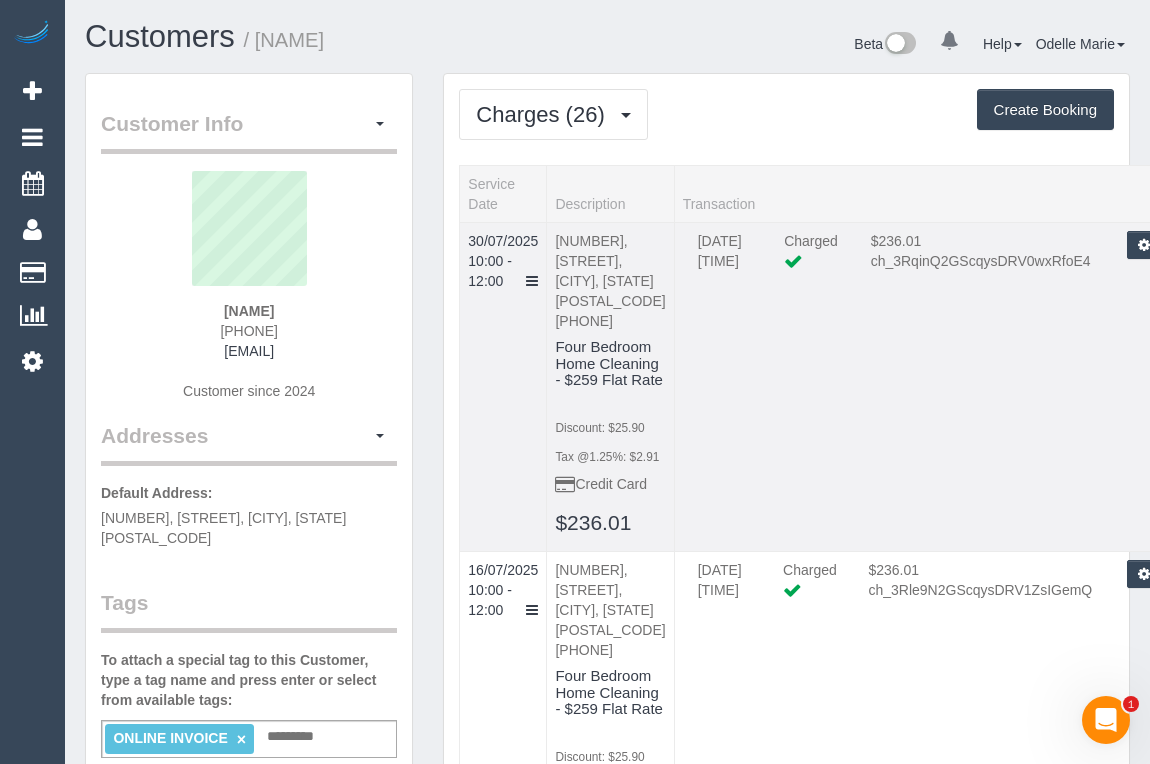 click on "31/07/2025 08:48
Charged
$236.01
ch_3RqinQ2GScqysDRV0wxRfoE4
Refund
Send Invoice
Refresh" at bounding box center [935, 386] 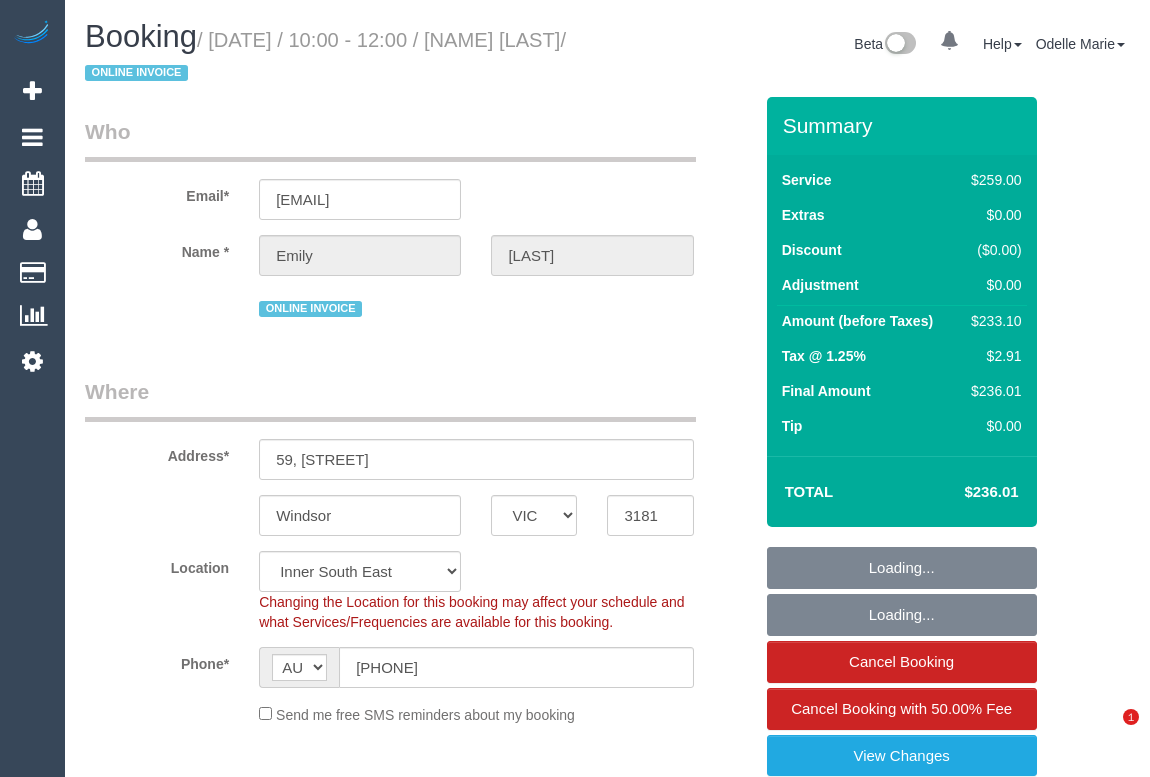 select on "VIC" 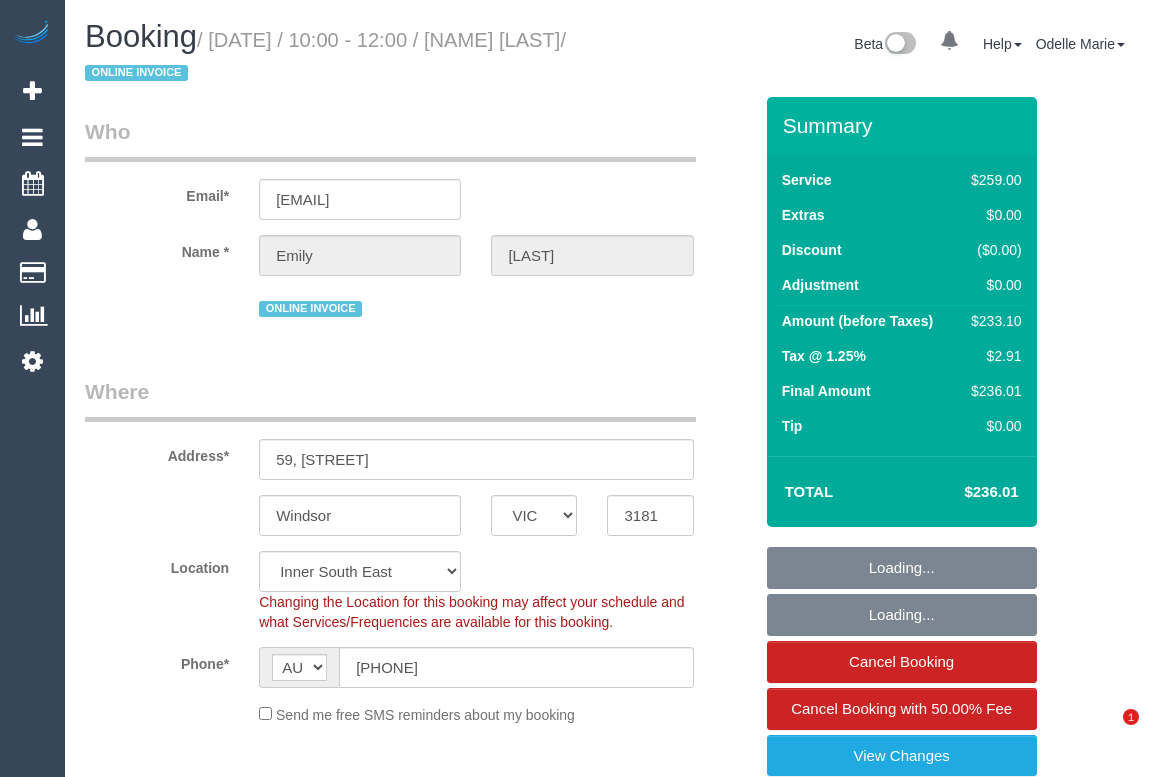 scroll, scrollTop: 0, scrollLeft: 0, axis: both 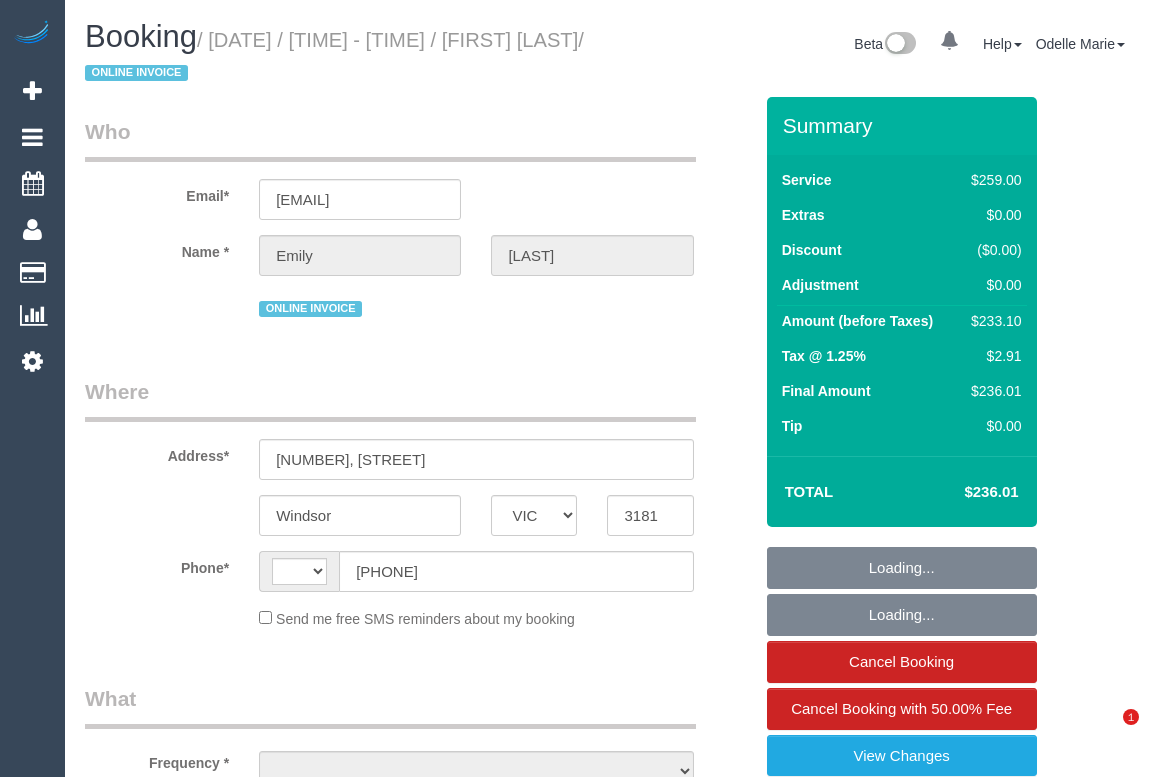 select on "VIC" 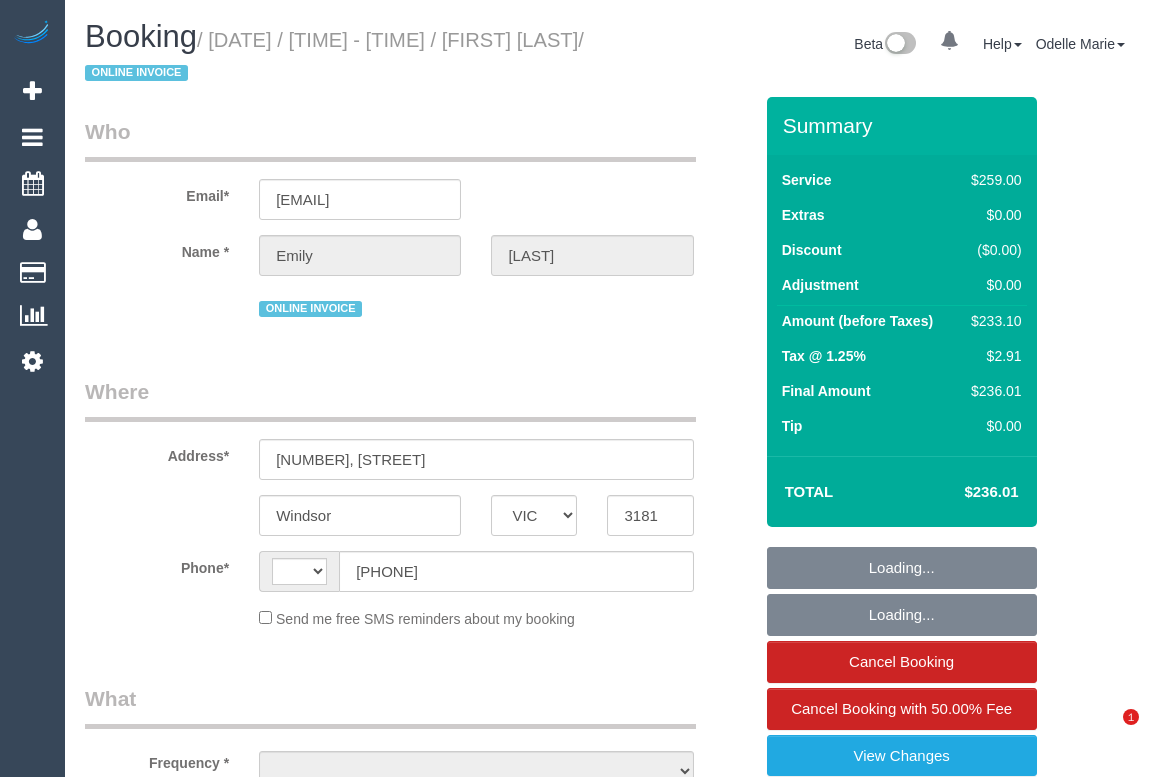 scroll, scrollTop: 0, scrollLeft: 0, axis: both 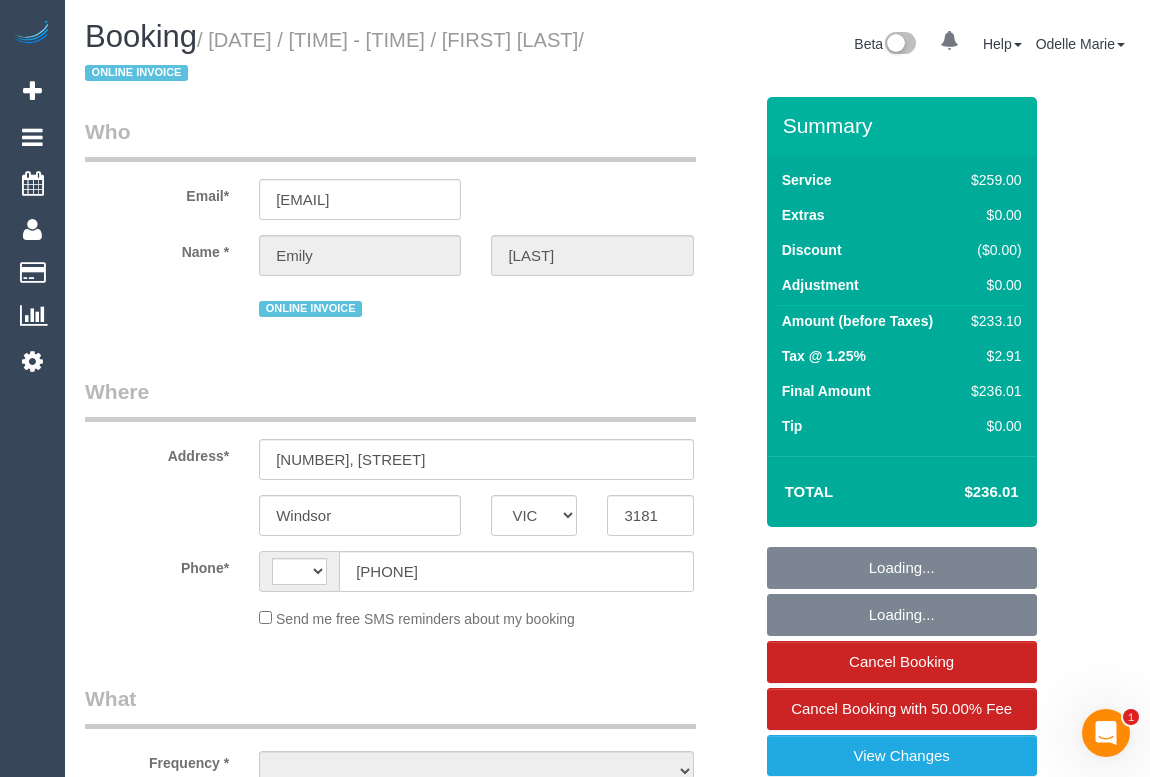 select on "object:299" 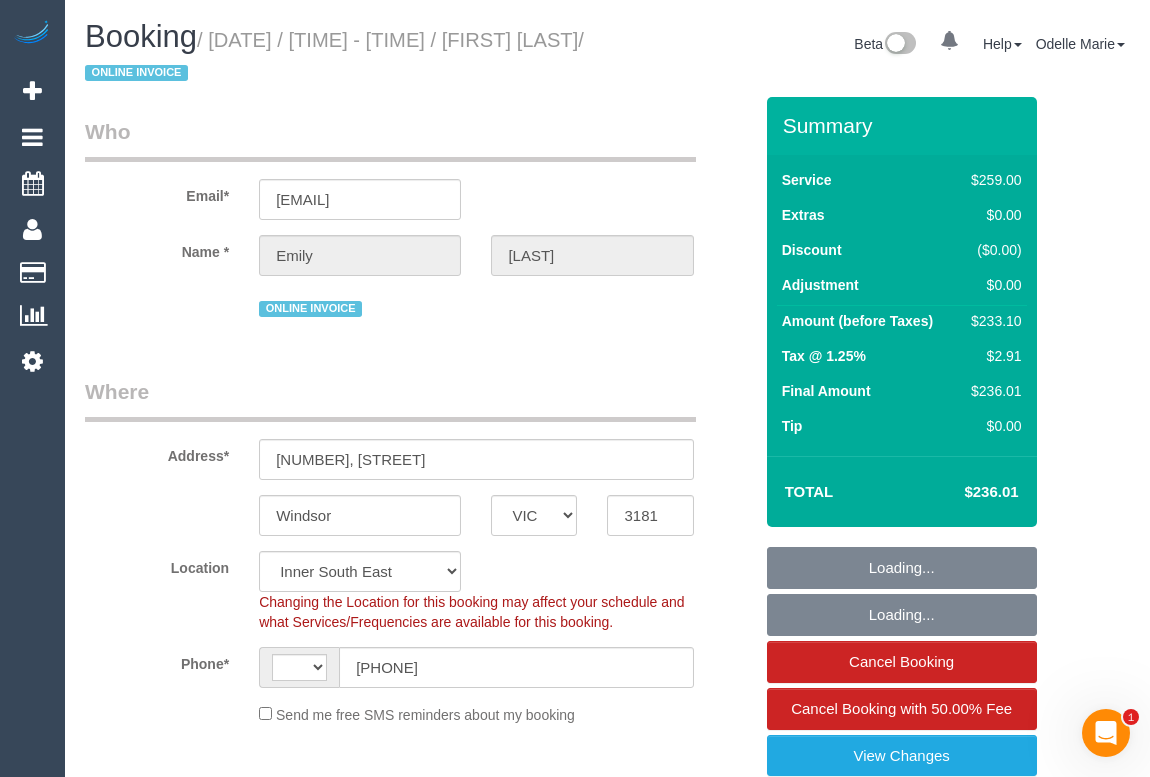 select on "object:306" 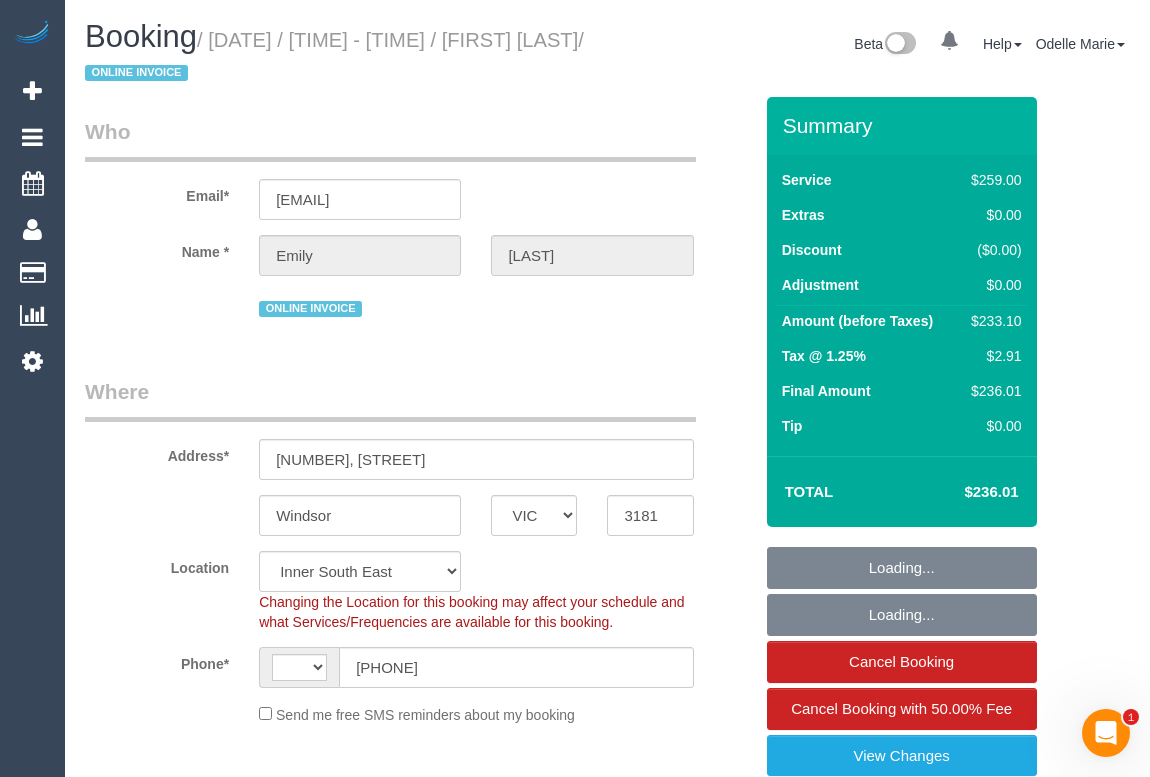 select on "string:AU" 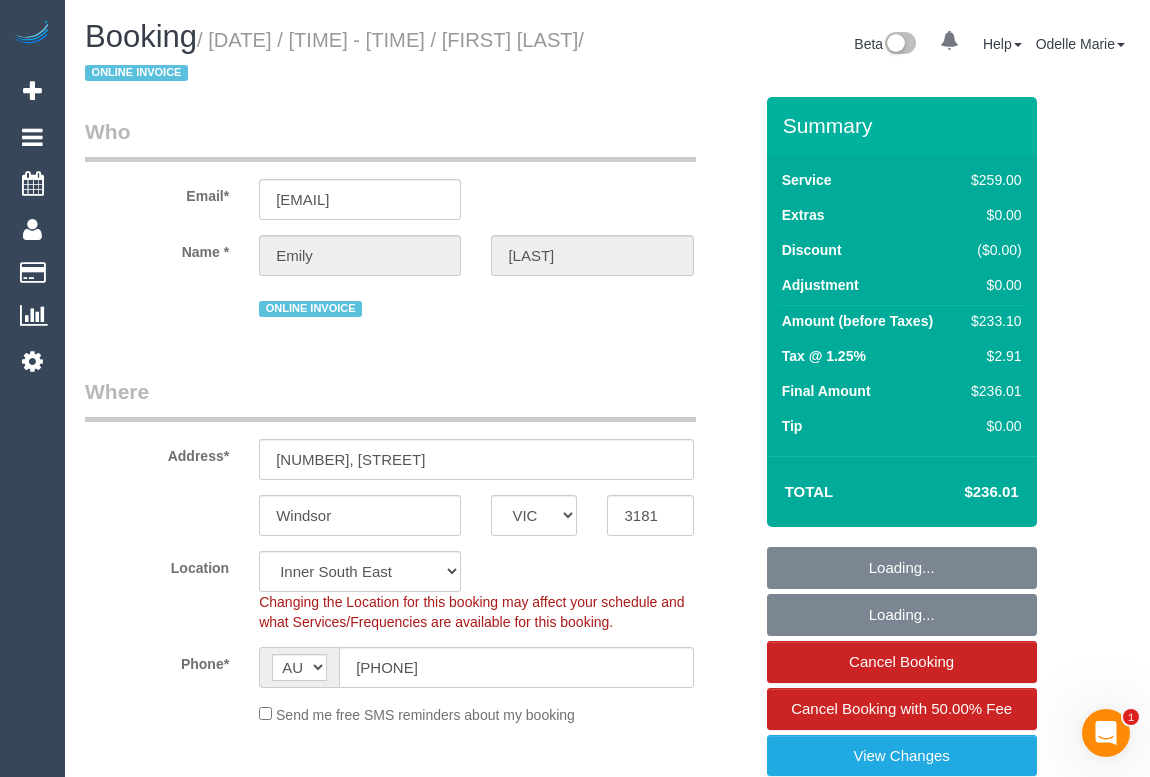 select on "number:27" 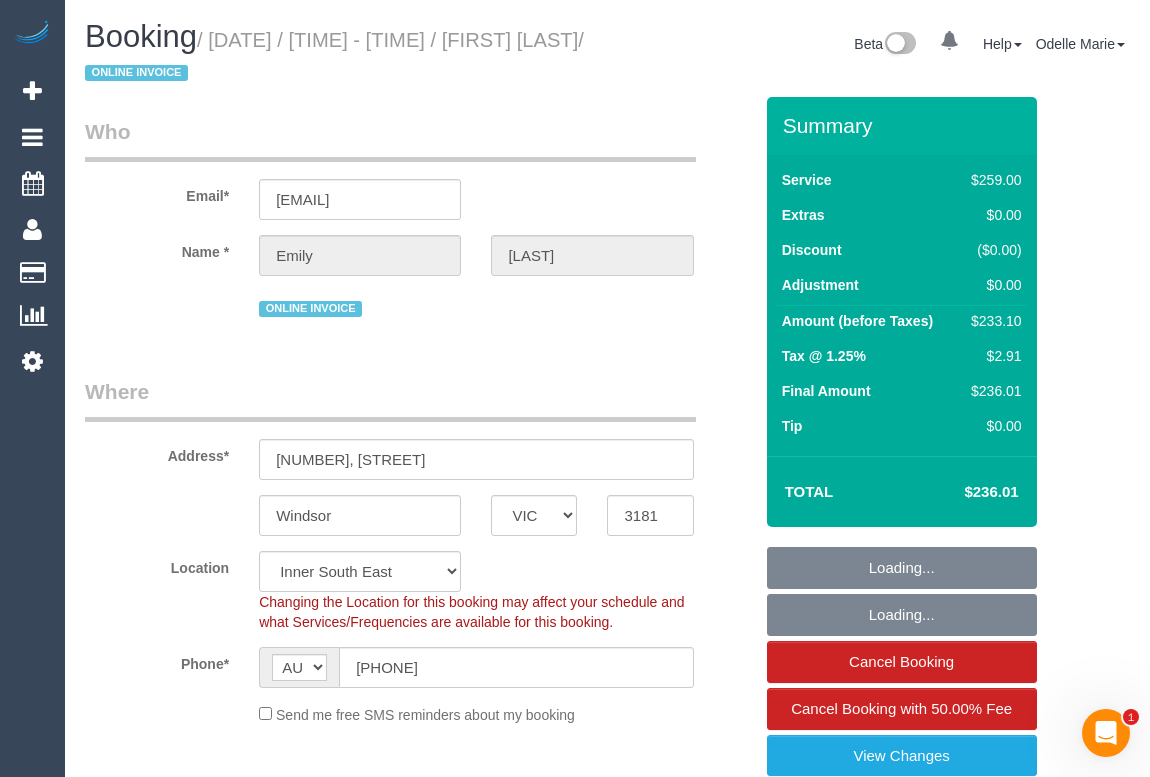 select on "number:14" 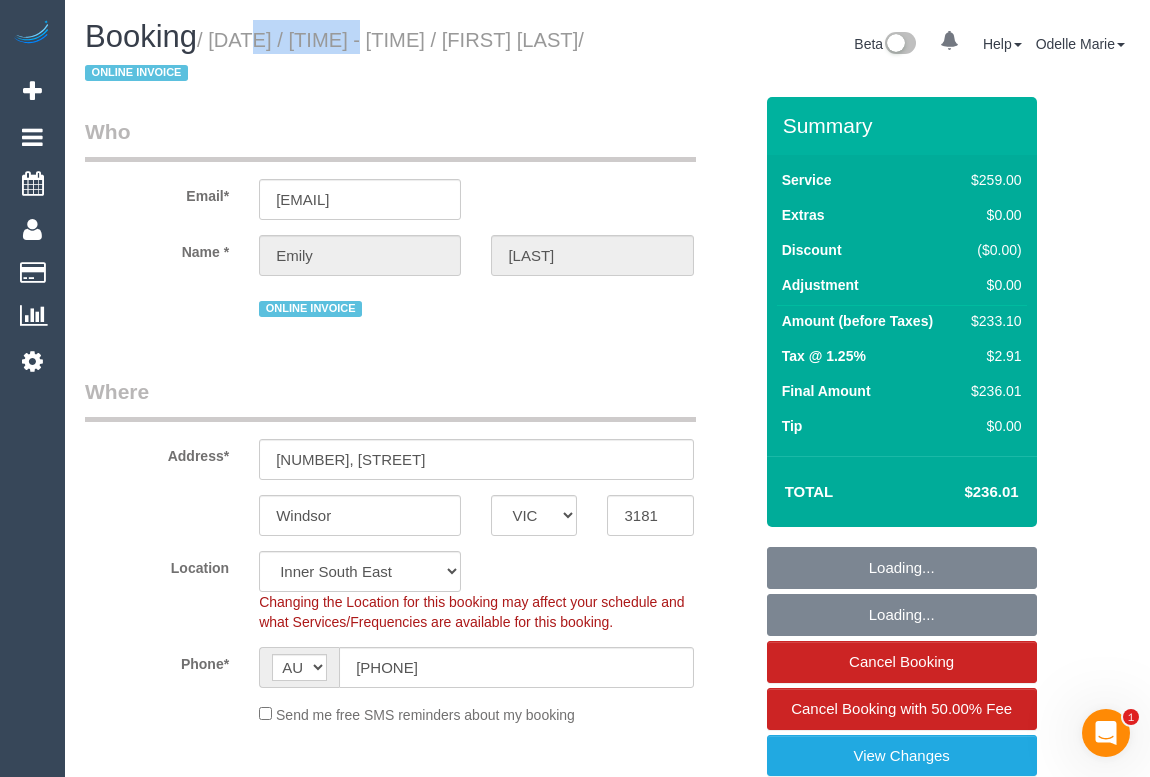 drag, startPoint x: 218, startPoint y: 38, endPoint x: 339, endPoint y: 41, distance: 121.037186 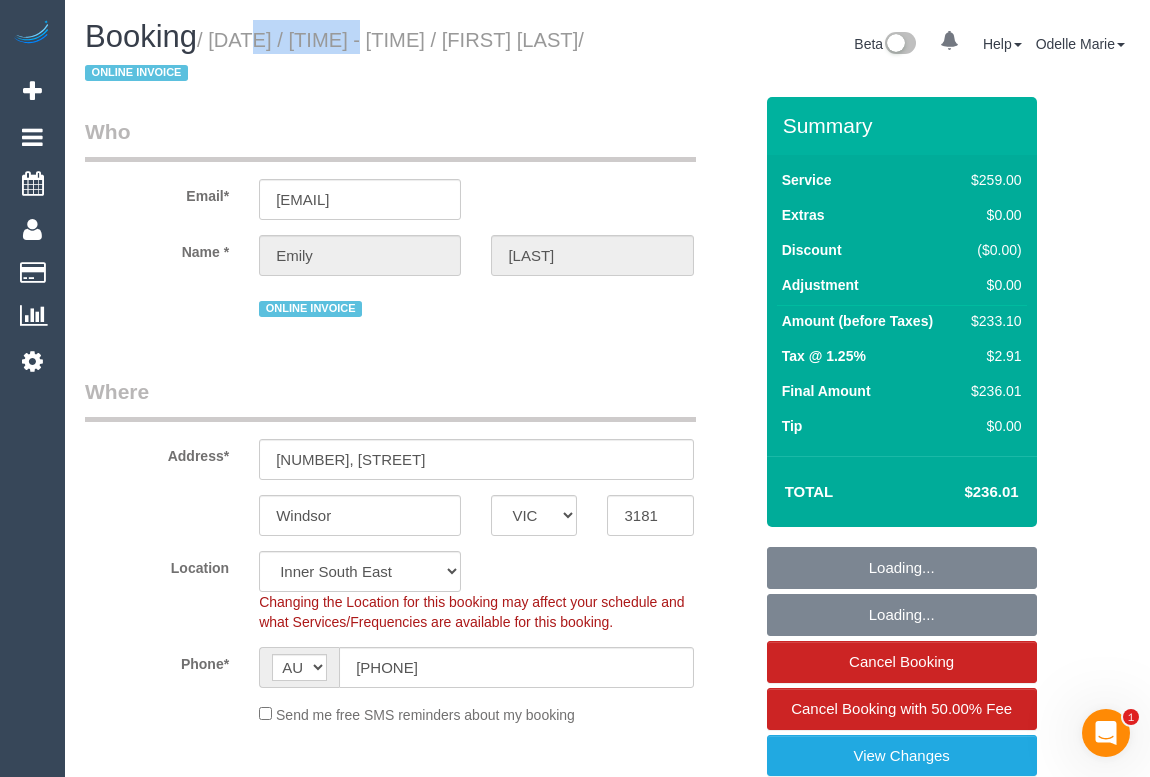 click on "/ July 30, 2025 / 10:00 - 12:00 / Emily Kite
/
ONLINE INVOICE" at bounding box center (334, 57) 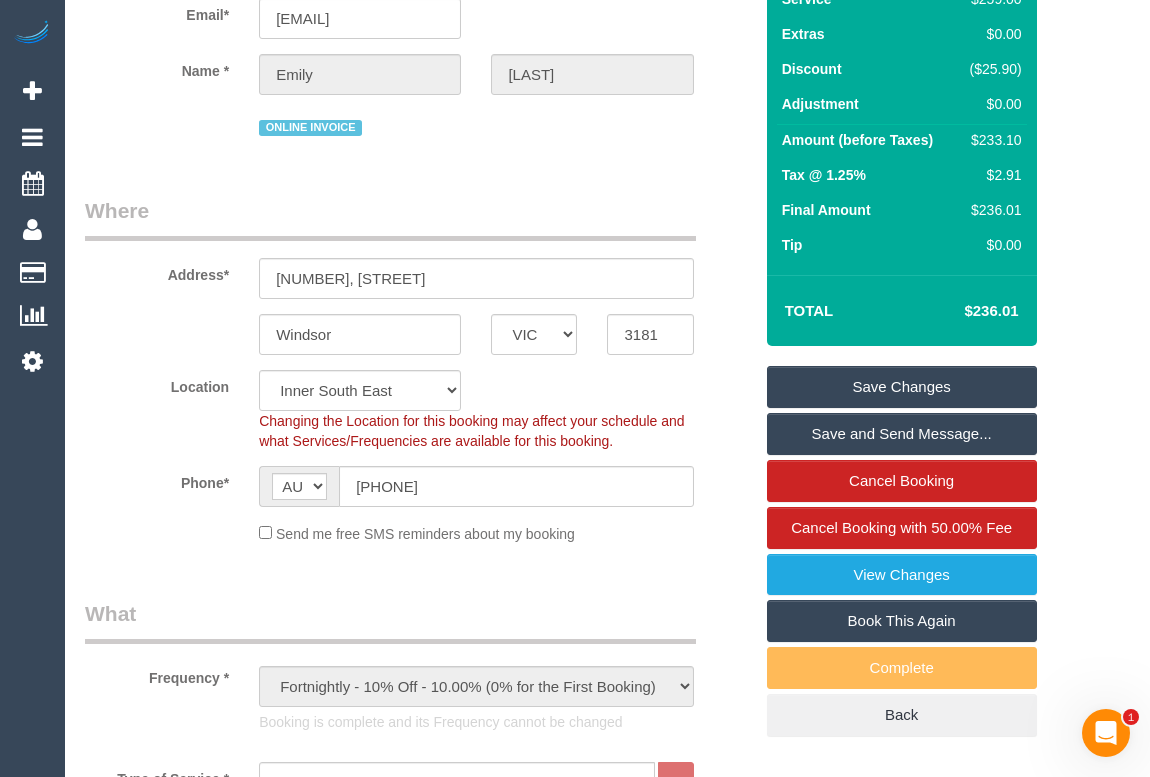 scroll, scrollTop: 0, scrollLeft: 0, axis: both 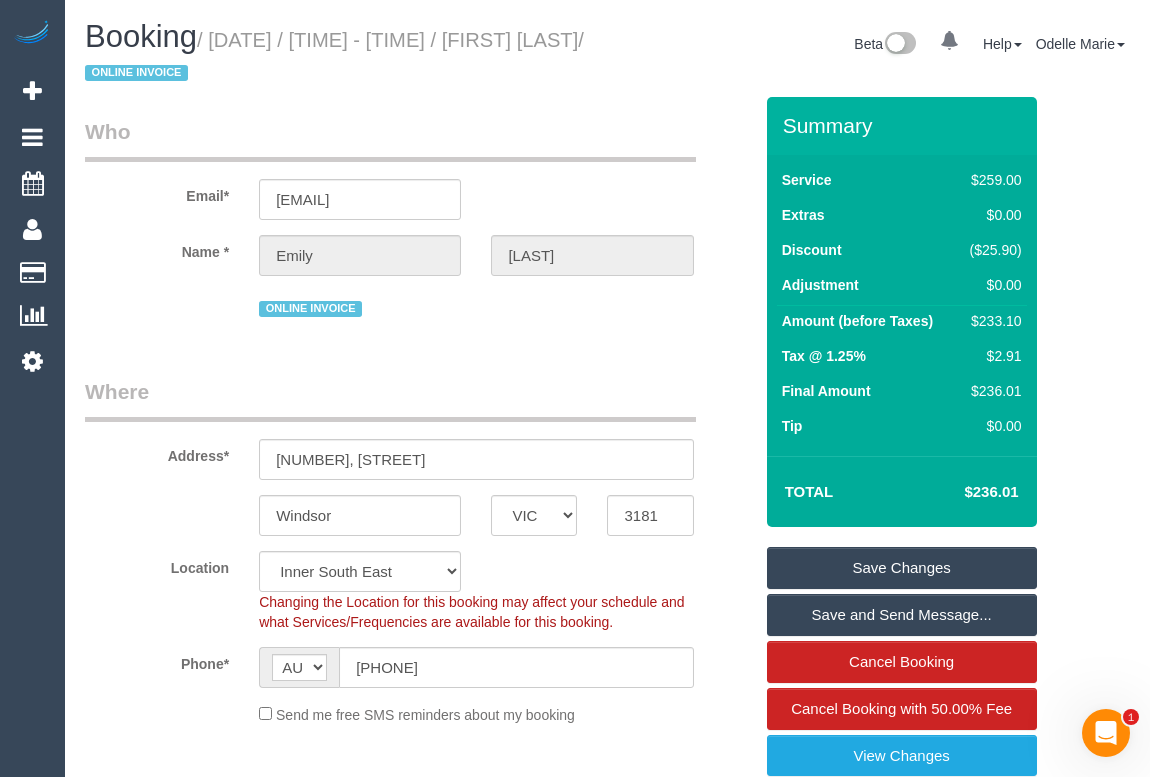 click on "Who
Email*
emilykite@hotmail.com
Name *
Emily
Kite
ONLINE INVOICE
Where
Address*
59, Peel St
Windsor
ACT
NSW
NT
QLD
SA
TAS
VIC
WA
3181
Location
Office City East (North) East (South) Inner East Inner North (East) Inner North (West) Inner South East Inner West North (East) North (West) Outer East Outer North (East) Outer North (West) Outer South East Outer West South East (East) South East (West) West (North) West (South) ZG - Central ZG - East ZG - North ZG - South" at bounding box center (418, 2147) 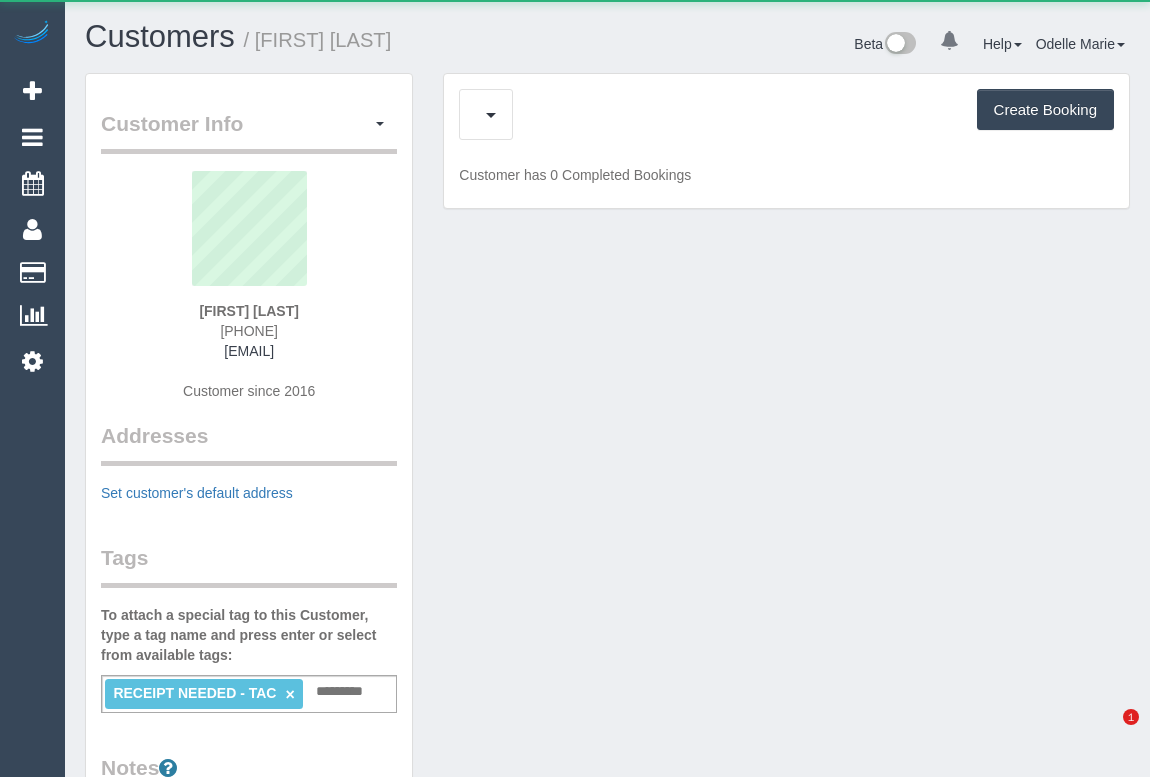 scroll, scrollTop: 0, scrollLeft: 0, axis: both 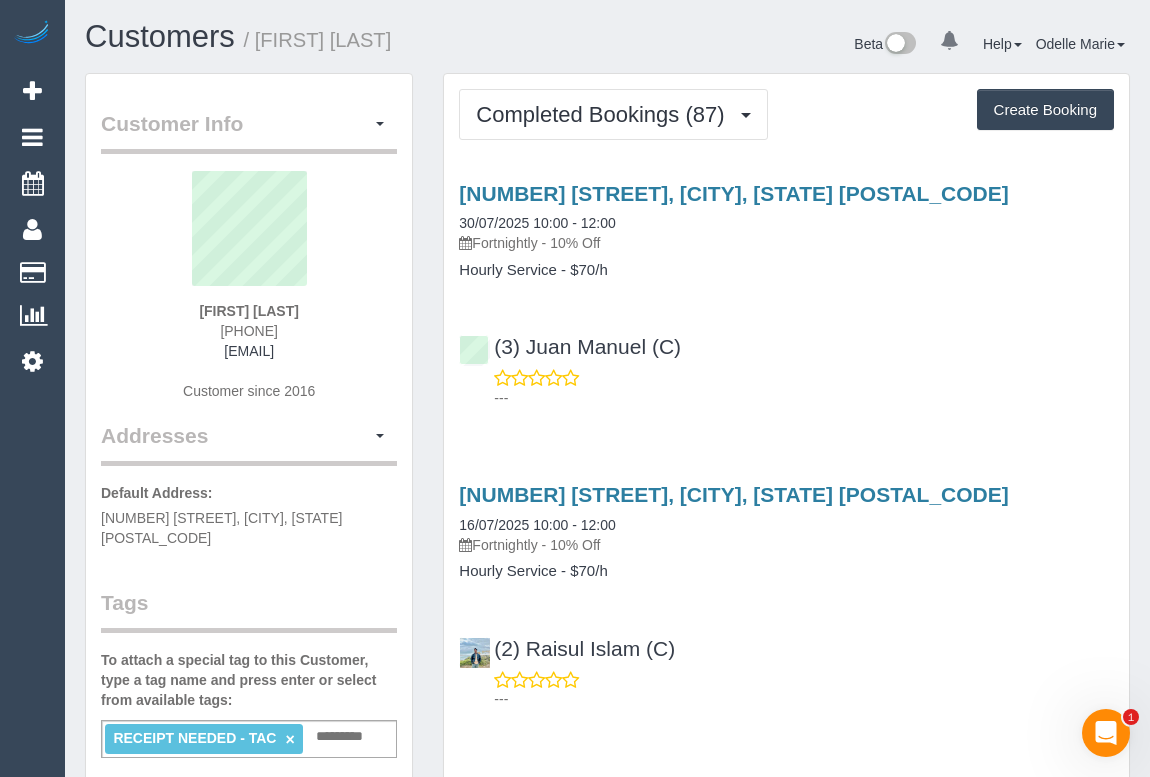 drag, startPoint x: 180, startPoint y: 314, endPoint x: 317, endPoint y: 309, distance: 137.09122 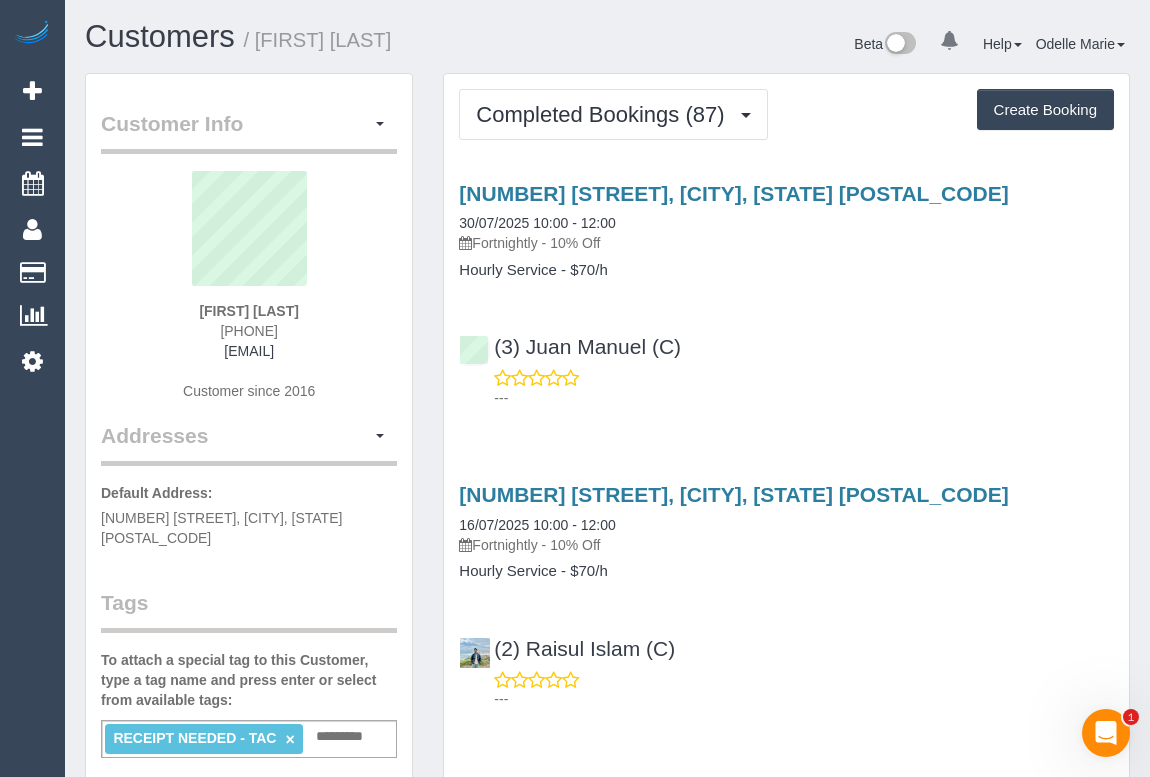 drag, startPoint x: 479, startPoint y: 244, endPoint x: 548, endPoint y: 245, distance: 69.00725 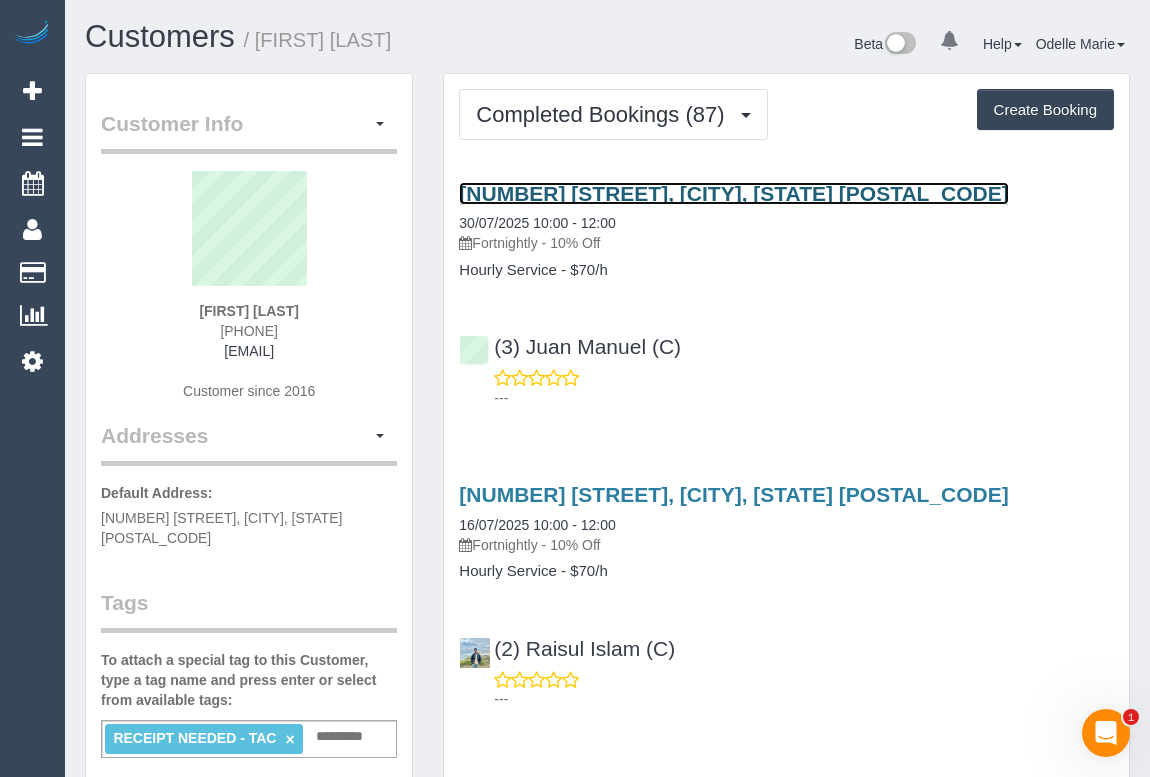 click on "20 Veronica Street, Northcote, VIC 3070" at bounding box center (733, 193) 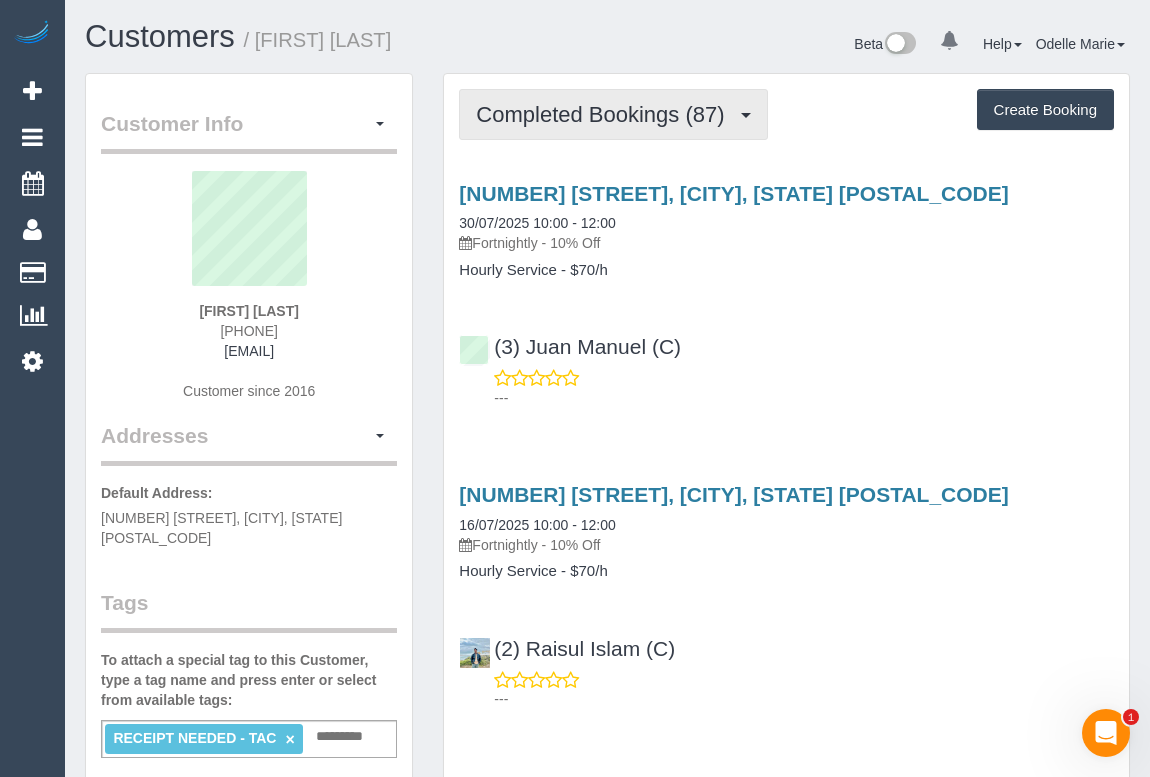 click on "Completed Bookings (87)" at bounding box center [605, 114] 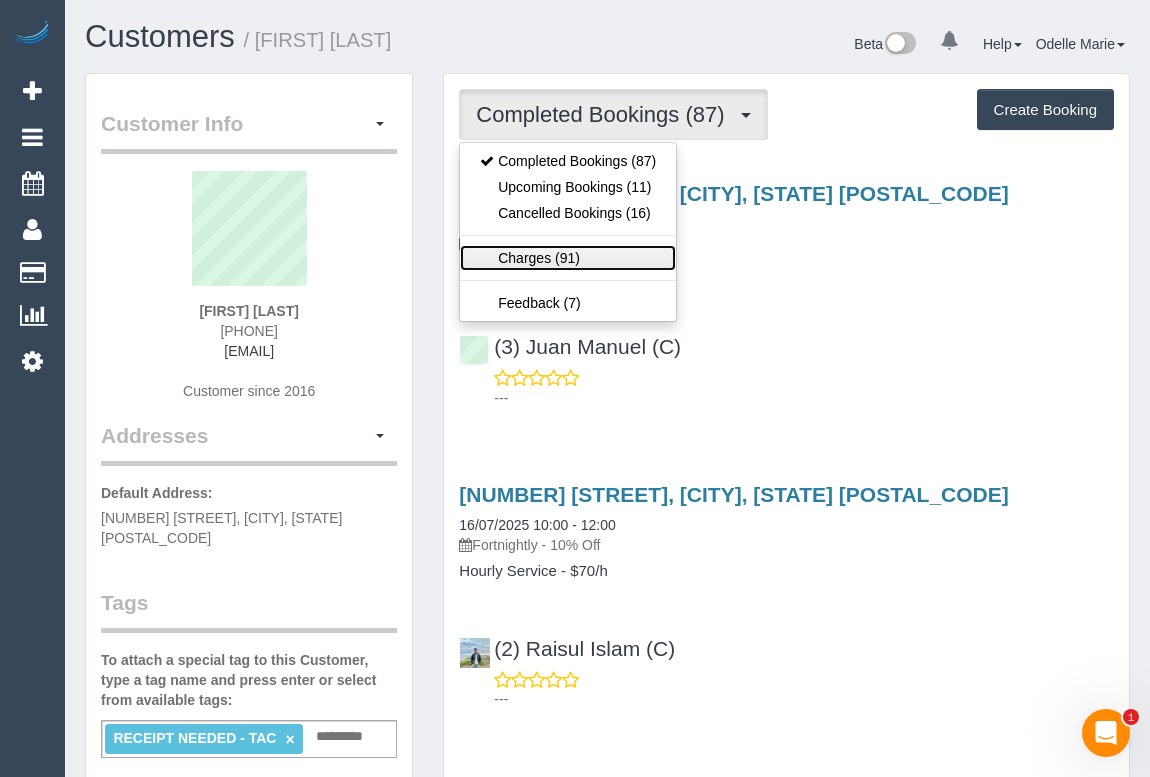 click on "Charges (91)" at bounding box center (568, 258) 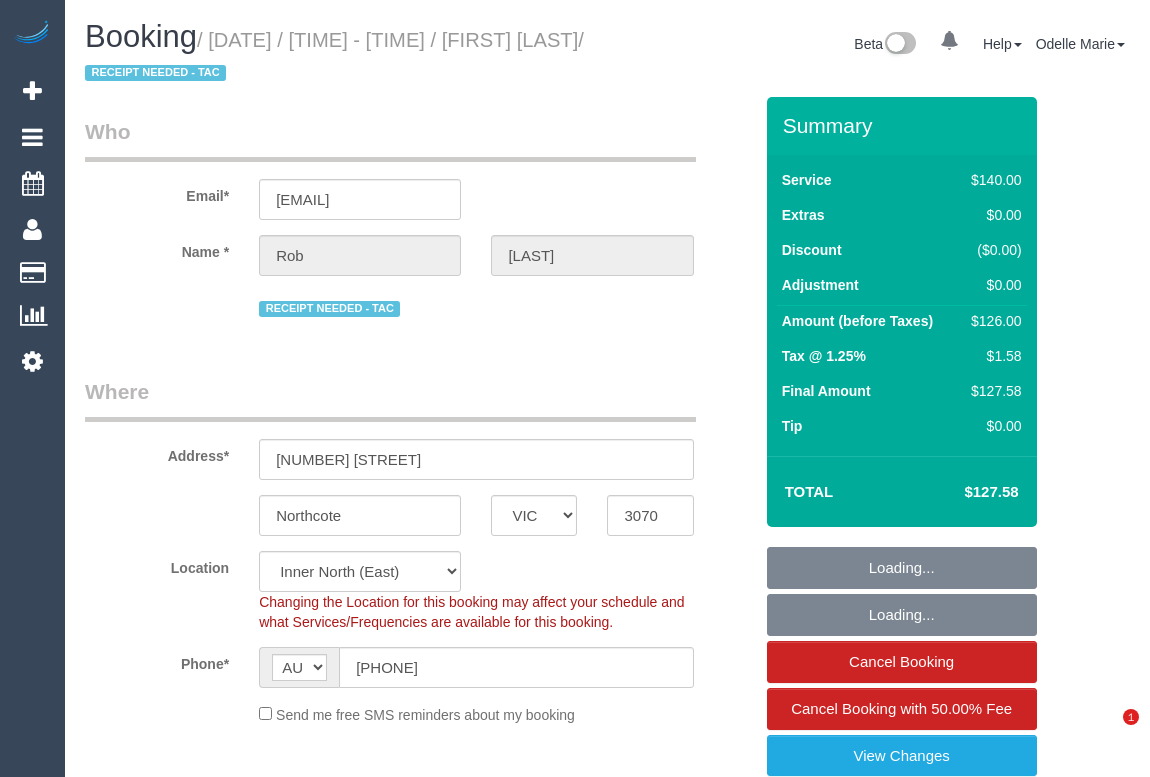 select on "VIC" 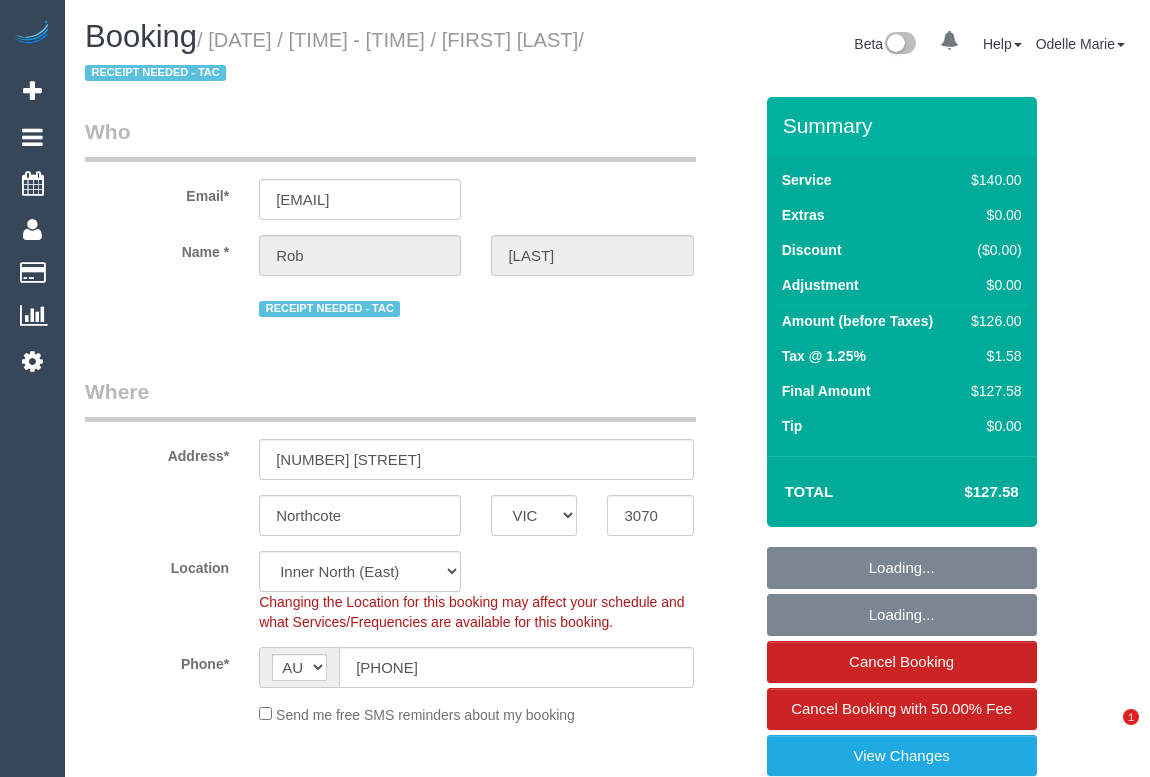 select on "number:27" 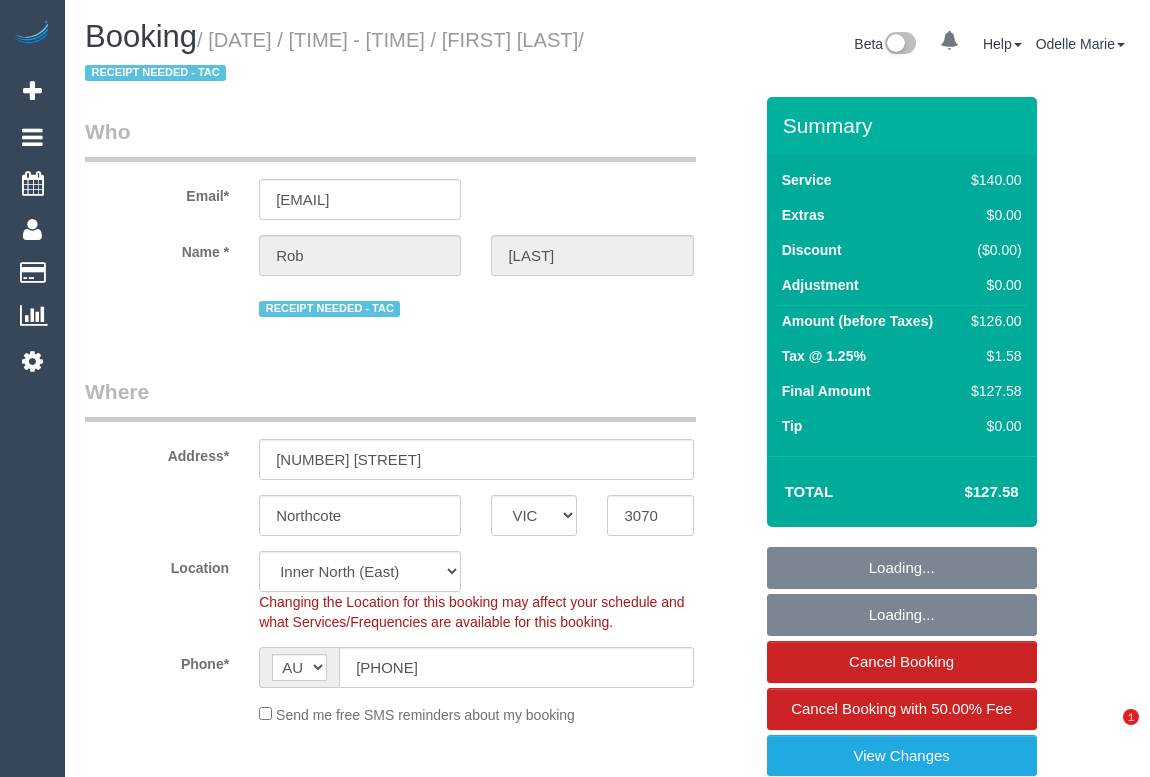 select on "number:14" 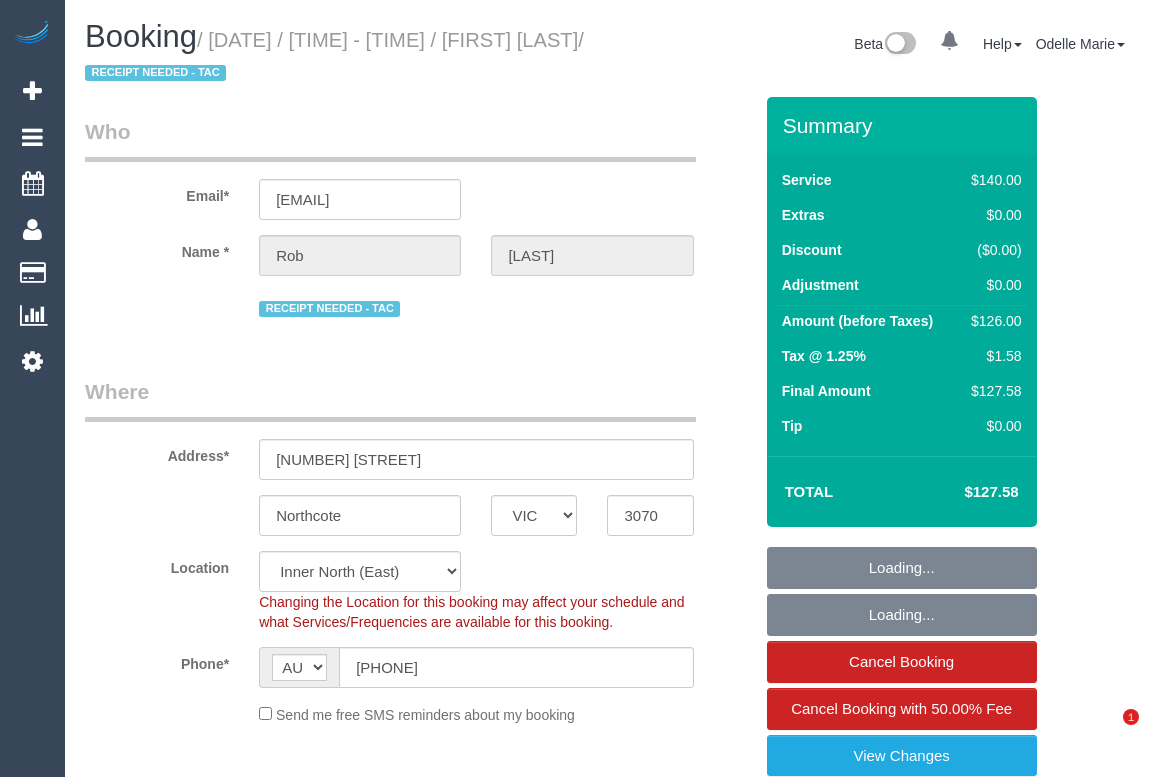 scroll, scrollTop: 0, scrollLeft: 0, axis: both 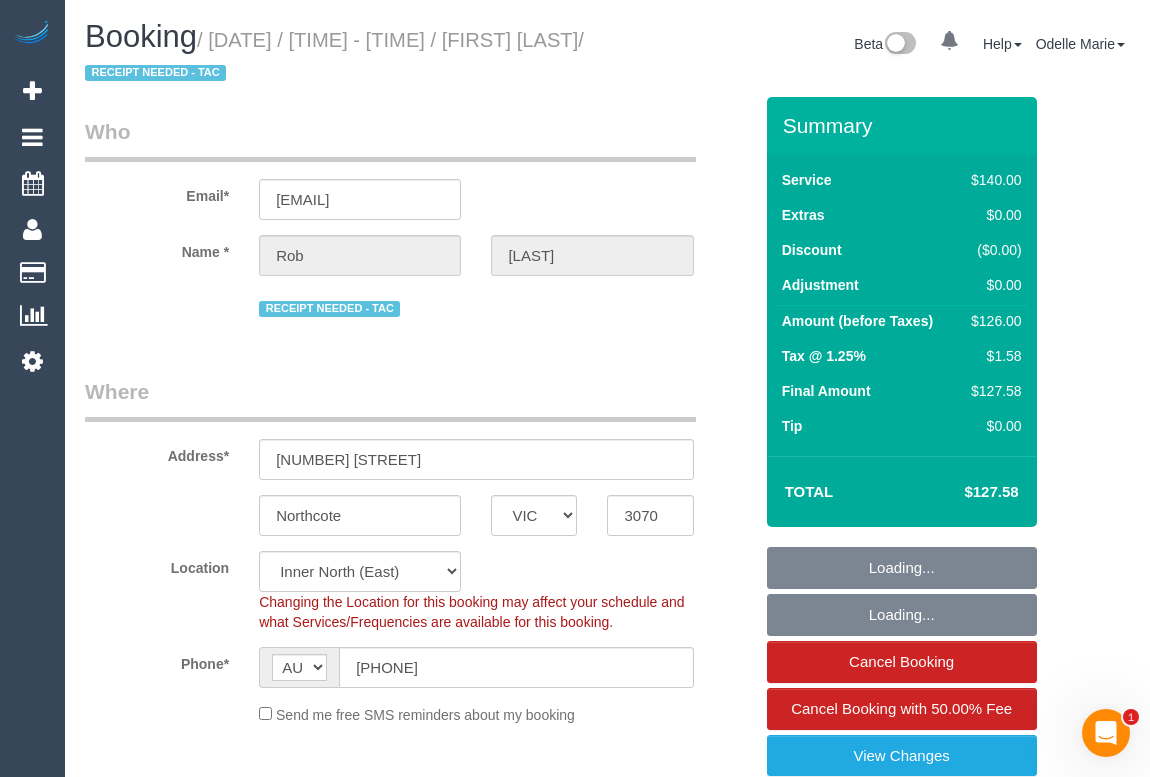 select on "spot1" 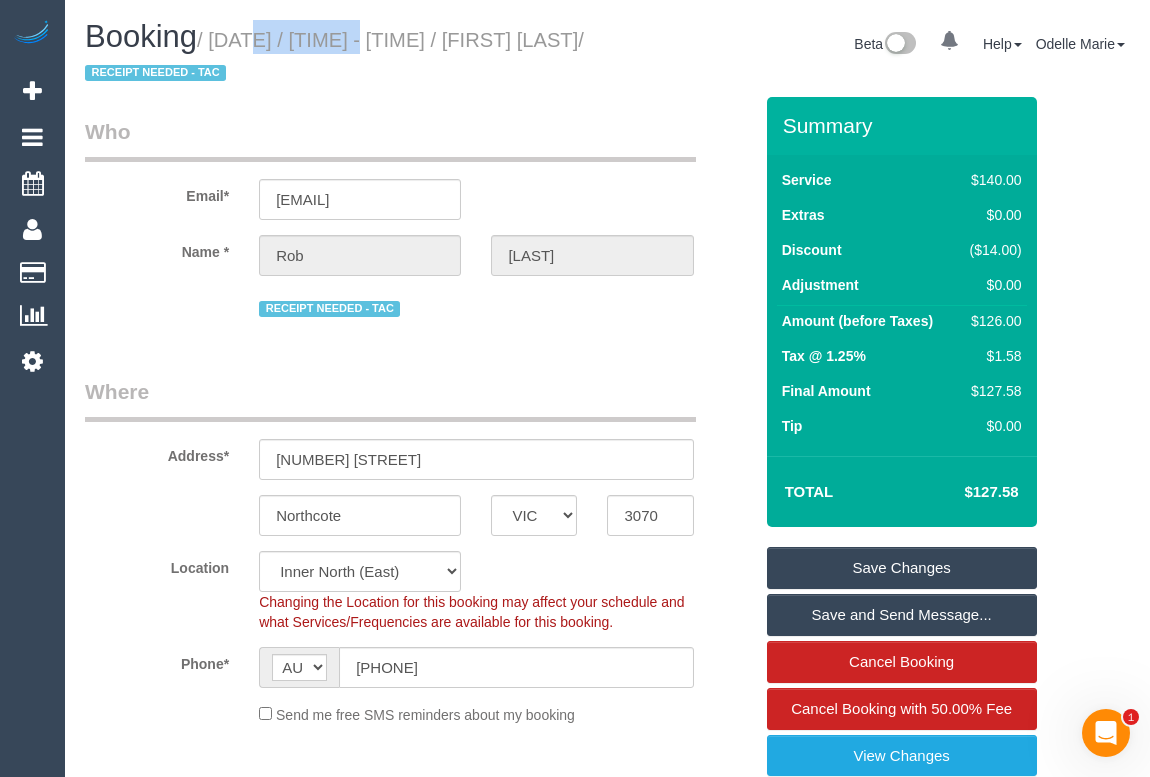 drag, startPoint x: 218, startPoint y: 39, endPoint x: 333, endPoint y: 37, distance: 115.01739 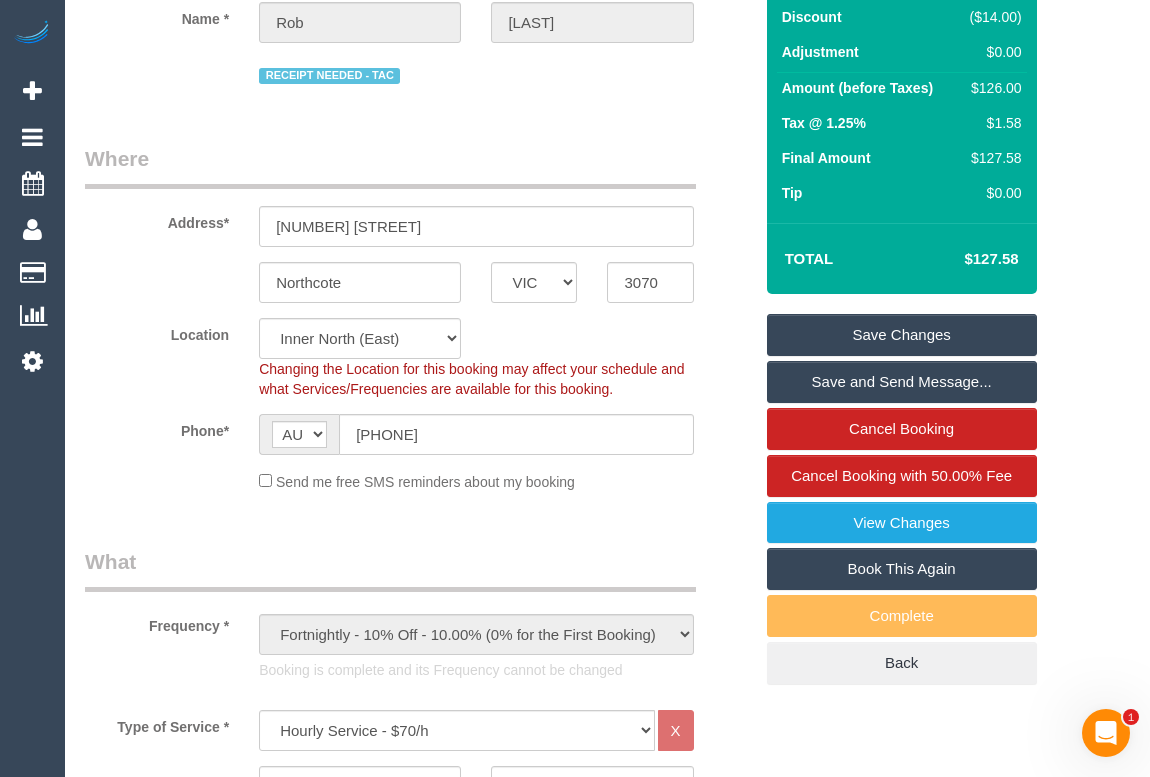 scroll, scrollTop: 0, scrollLeft: 0, axis: both 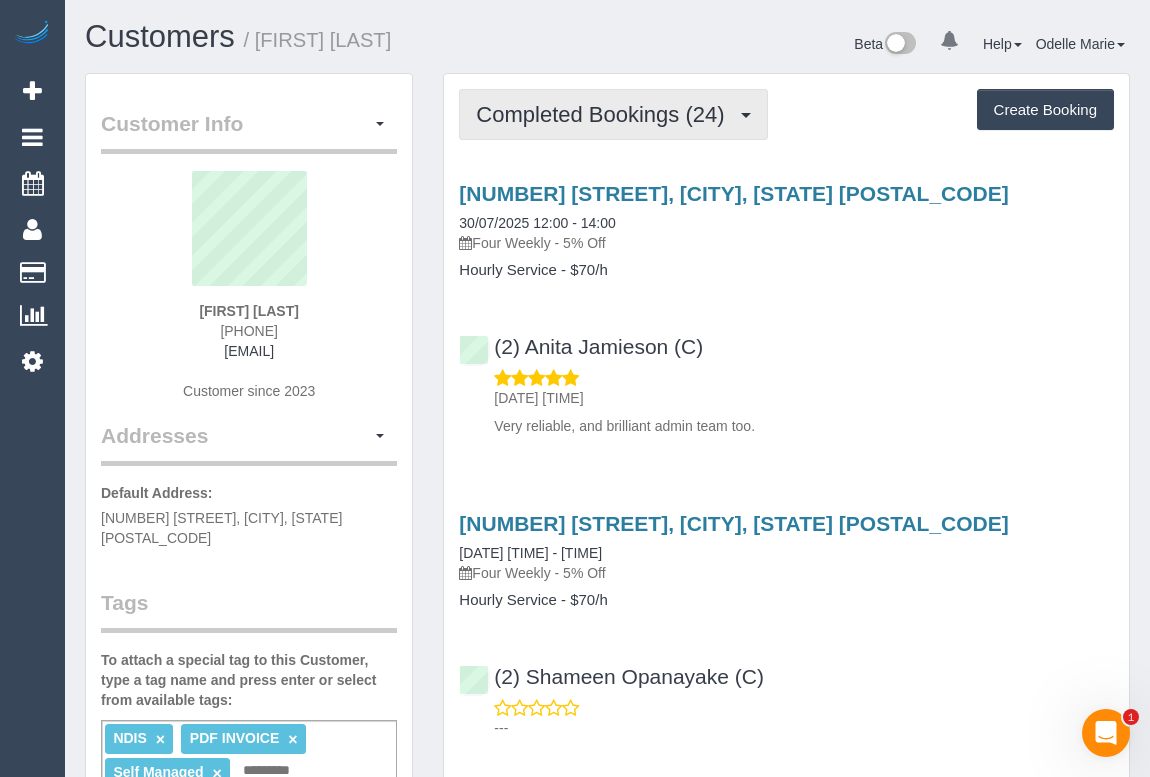click on "Completed Bookings (24)" at bounding box center (605, 114) 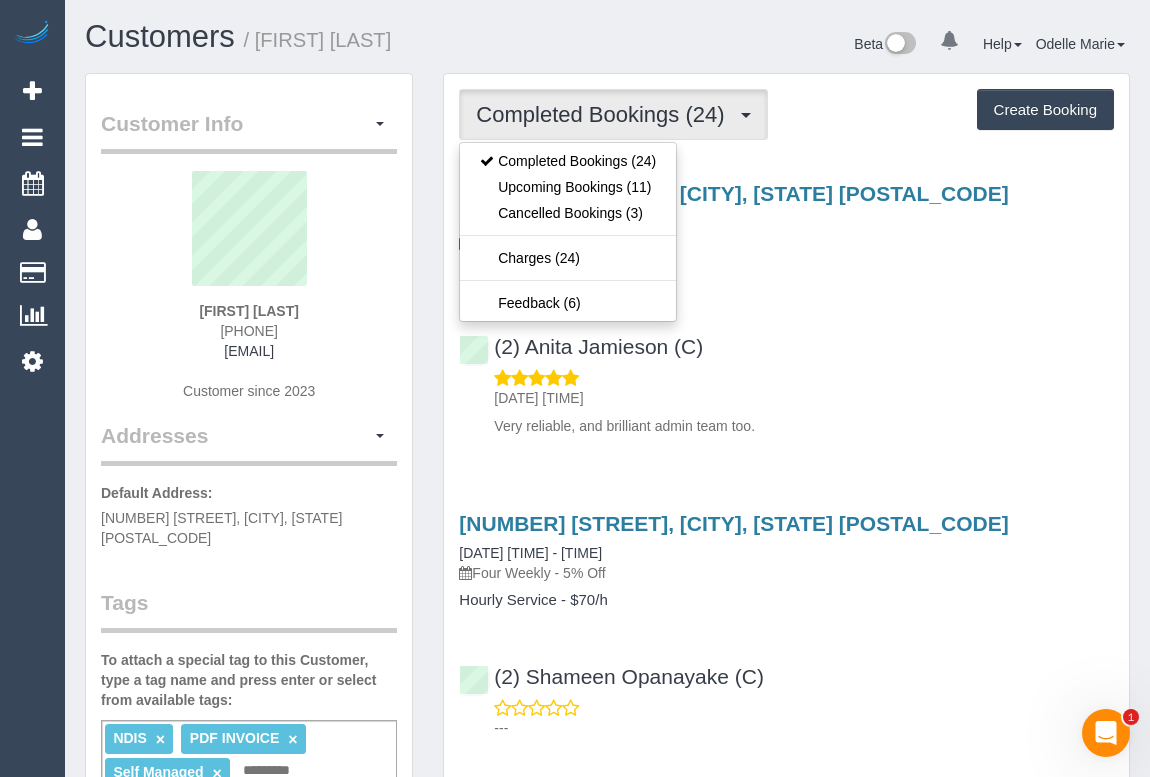 click on "[NUMBER] [STREET], [CITY], [STATE] [POSTAL_CODE]
[DATE] [TIME] - [TIME]
Four Weekly - 5% Off
Hourly Service - $70/h
(2) [FIRST] [LAST] (C)
[DATE] [TIME]
Very reliable, and brilliant admin team too." at bounding box center [786, 305] 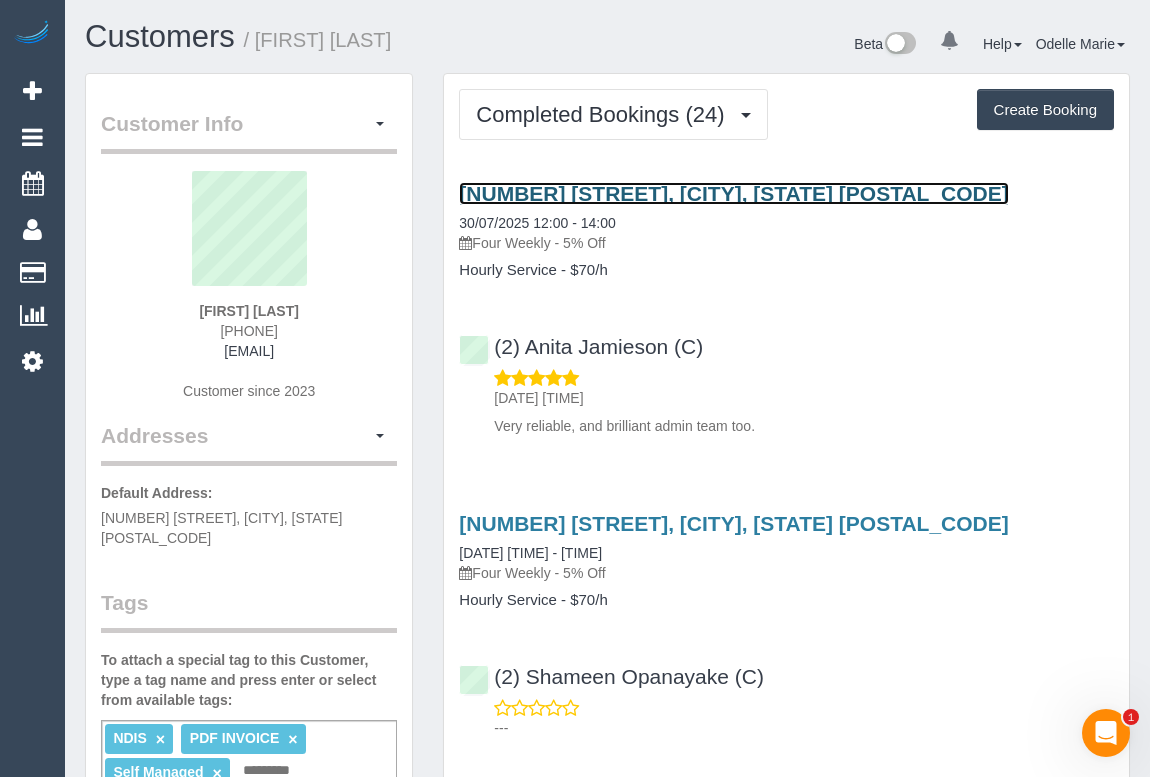 click on "7 Orrington Drive, Keysborough, VIC 3173" at bounding box center (733, 193) 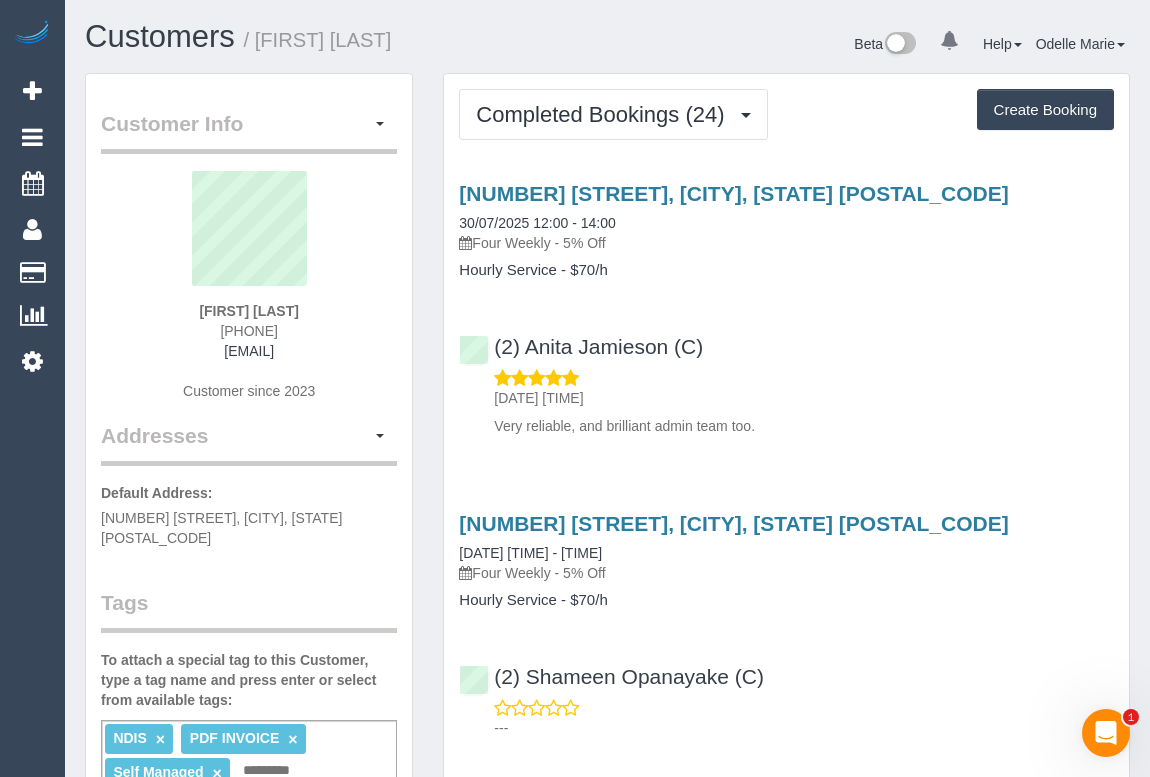drag, startPoint x: 479, startPoint y: 239, endPoint x: 555, endPoint y: 239, distance: 76 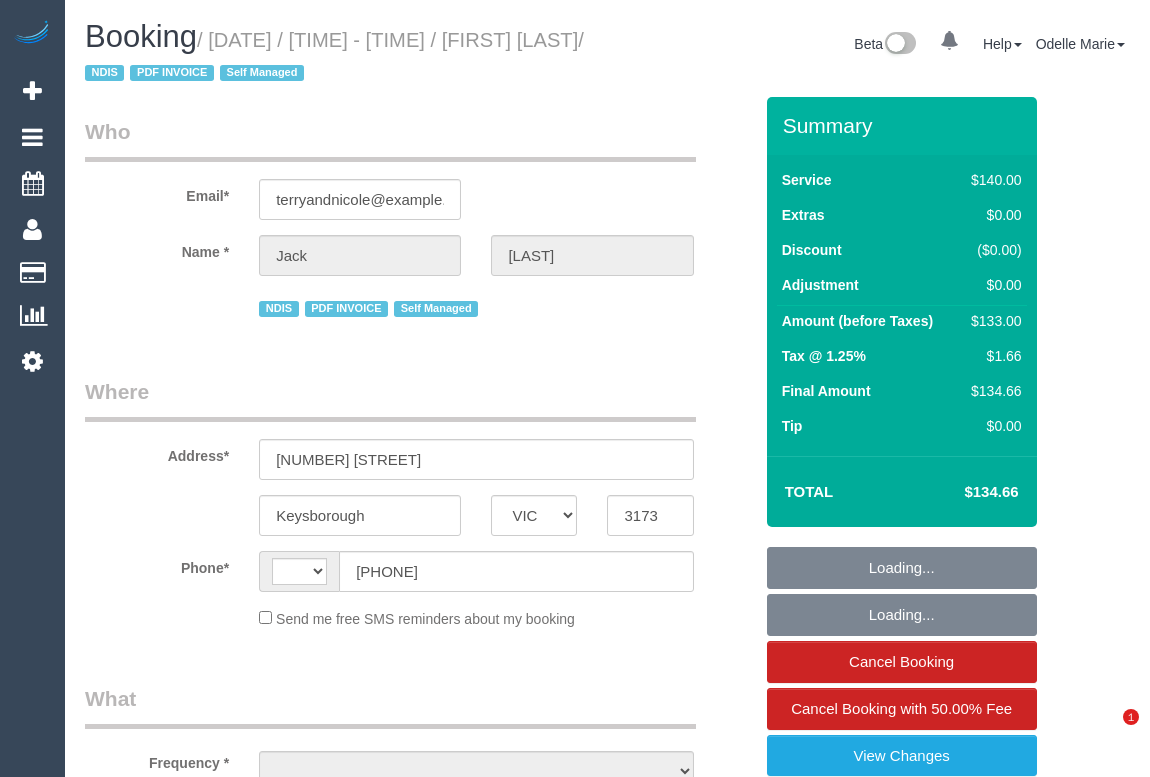 select on "VIC" 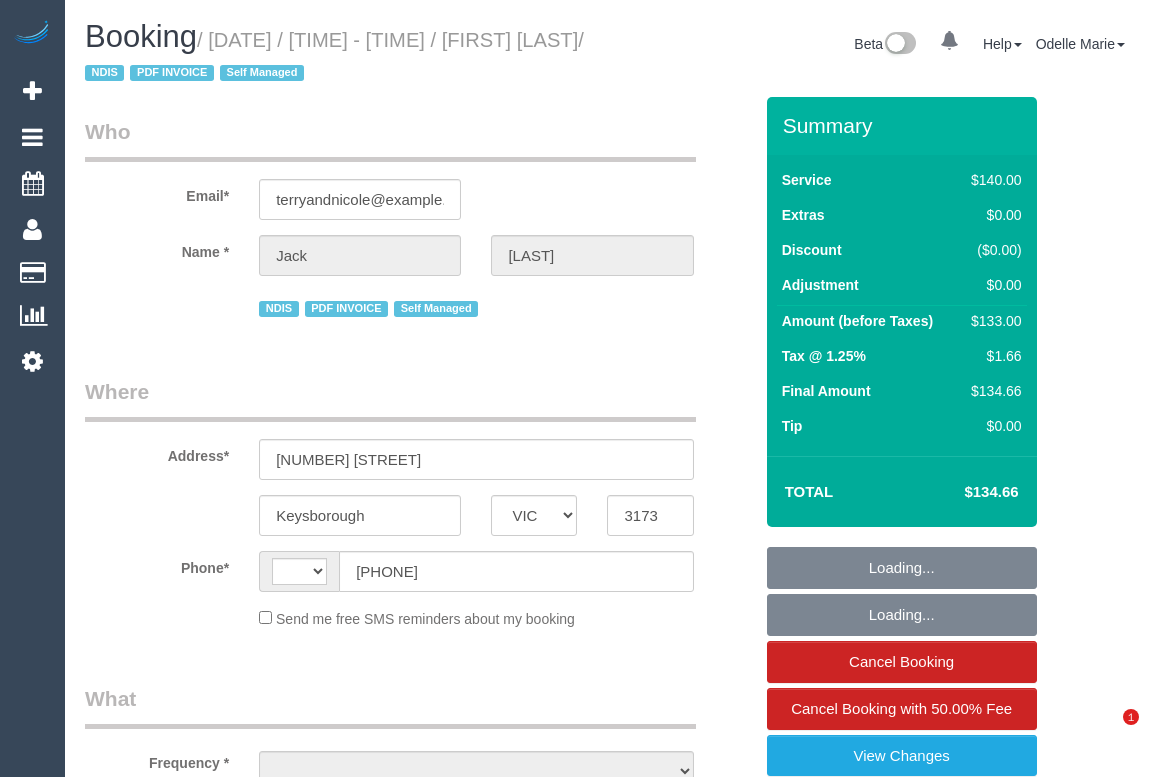 scroll, scrollTop: 0, scrollLeft: 0, axis: both 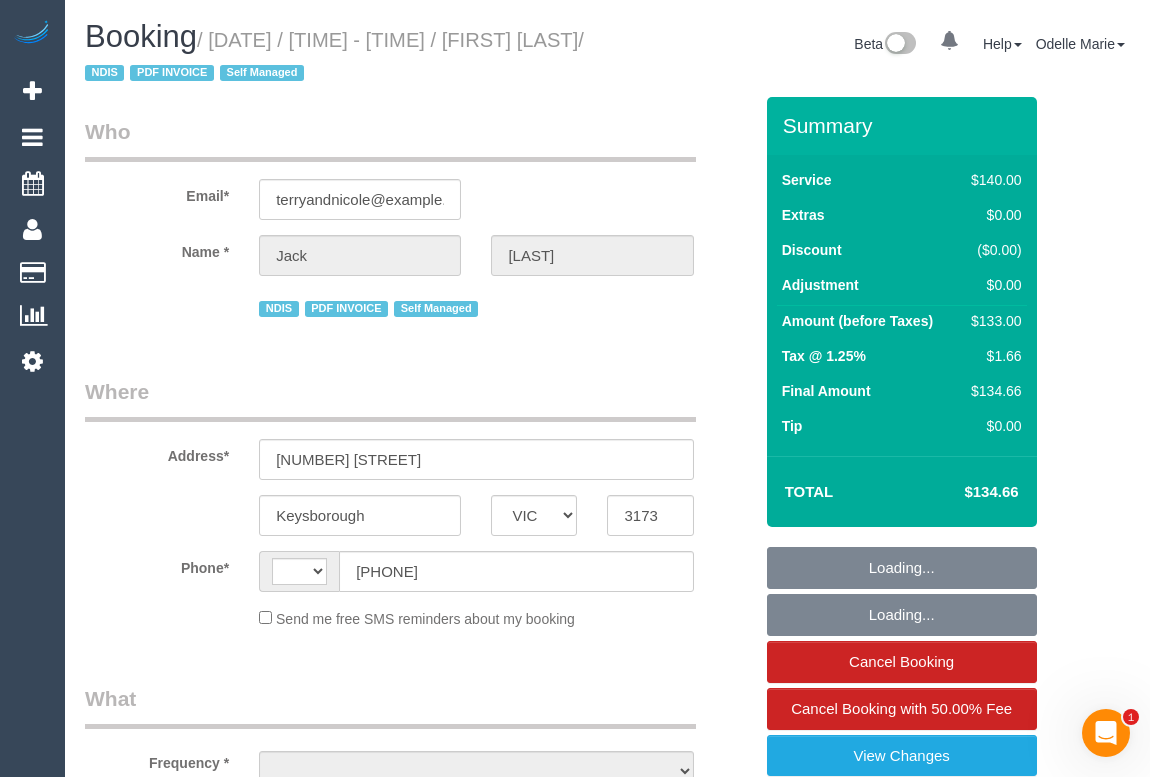 select on "string:AU" 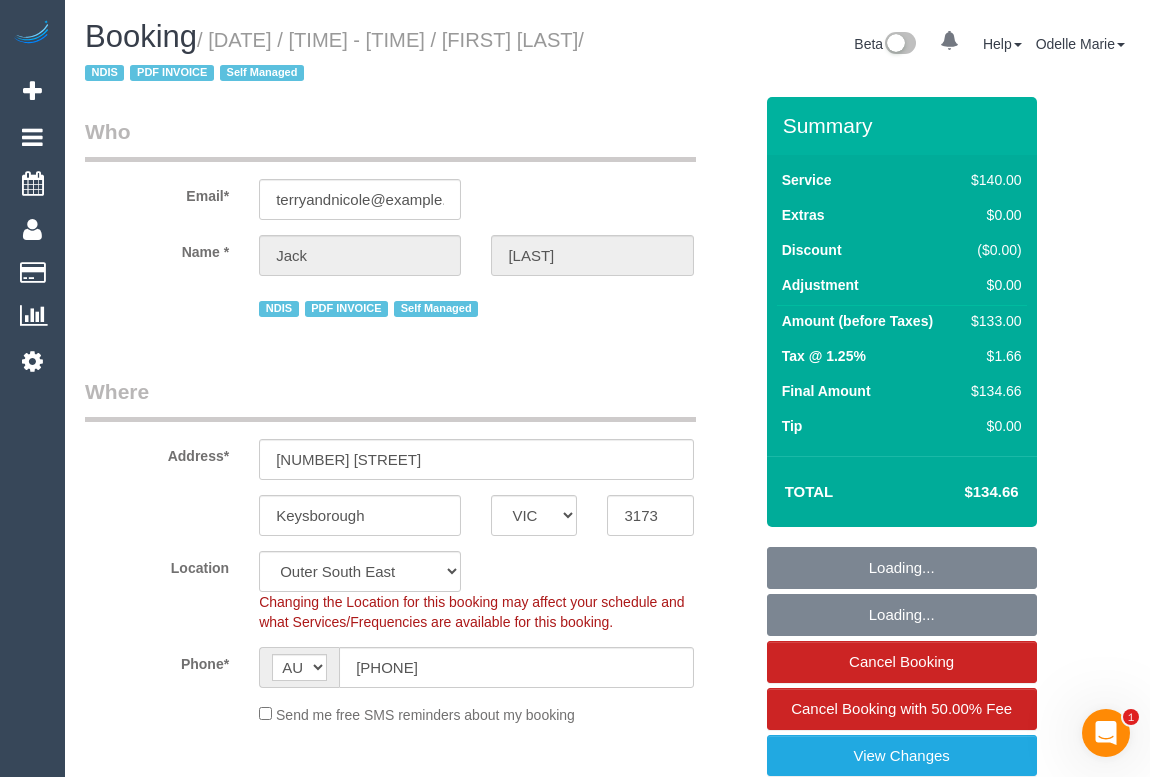 select on "string:stripe-pm_1NtkNo2GScqysDRVYsPJdSuv" 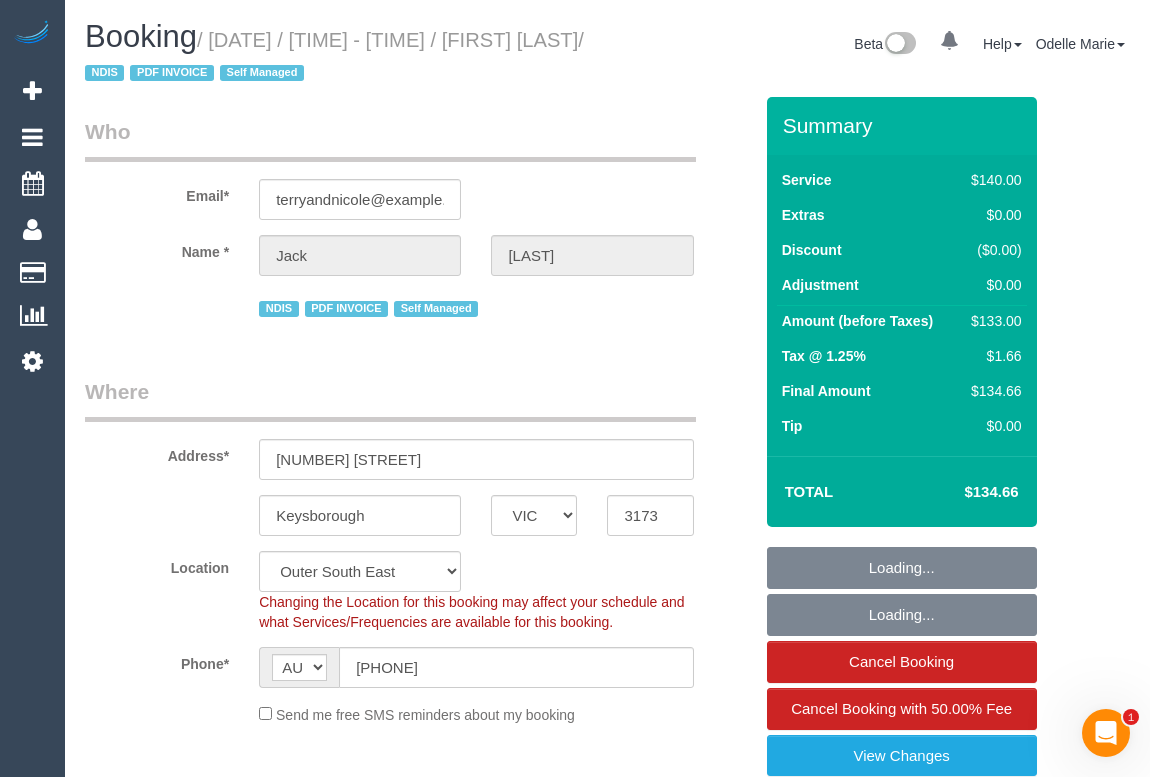 select on "number:28" 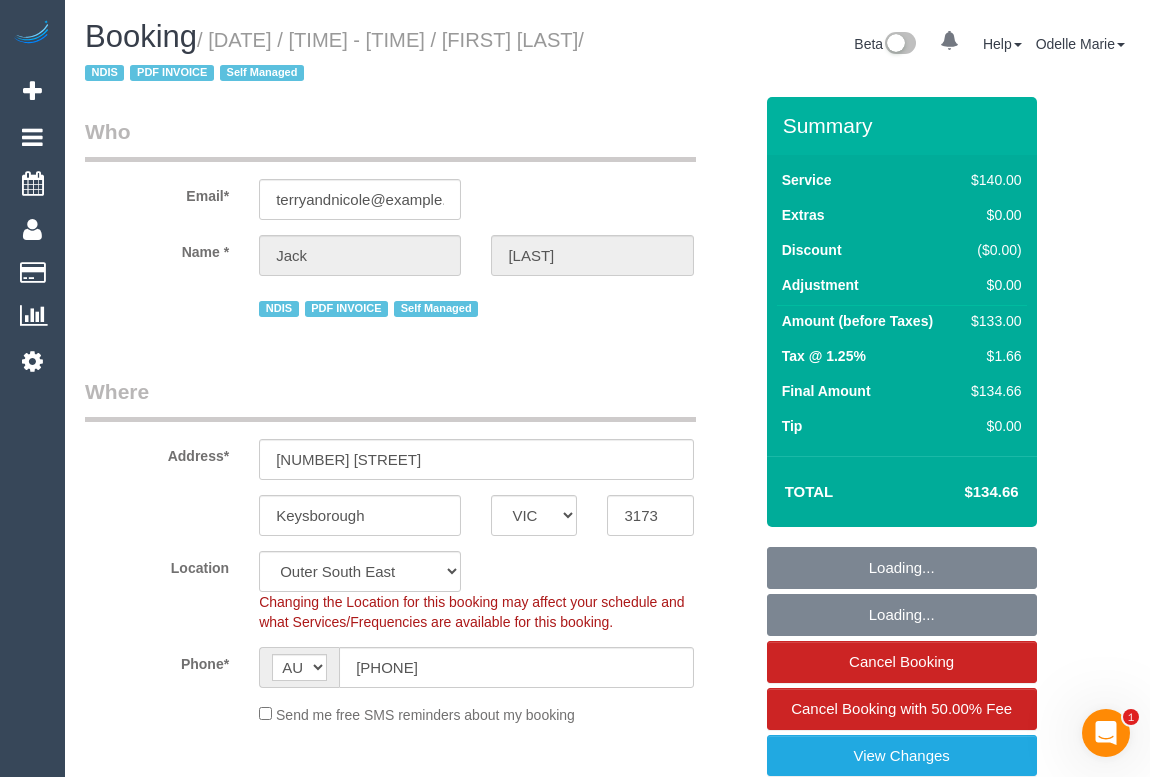 select on "object:1174" 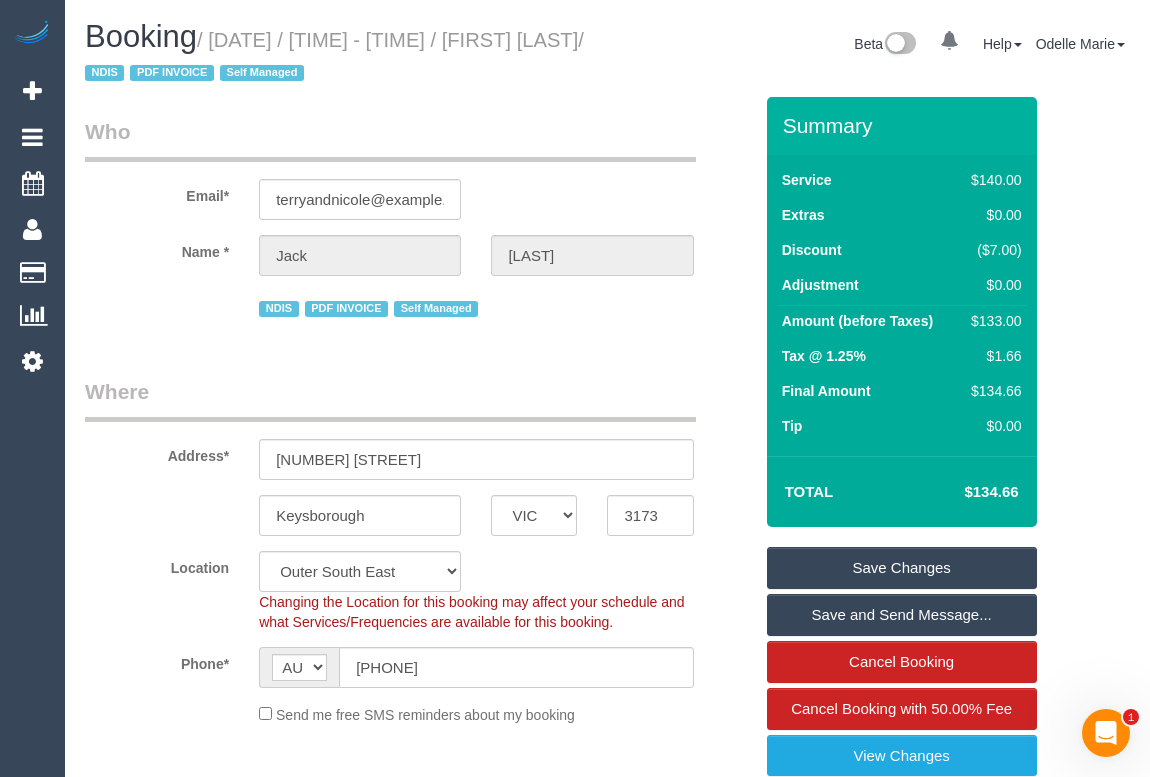 click on "Who
Email*
terryandnicole@example.com
Name *
[FIRST]
[LAST]
NDIS
PDF INVOICE
Self Managed
Where
Address*
[NUMBER] [STREET]
[CITY]
ACT
NSW
NT
QLD
SA
TAS
VIC
WA
[POSTAL_CODE]
Location
Office City East (North) East (South) Inner East Inner North (East) Inner North (West) Inner South East Inner West North (East) North (West) Outer East Outer North (East) Outer North (West) Outer South East Outer West South East (East) South East (West) West (North) West (South)" at bounding box center [418, 2330] 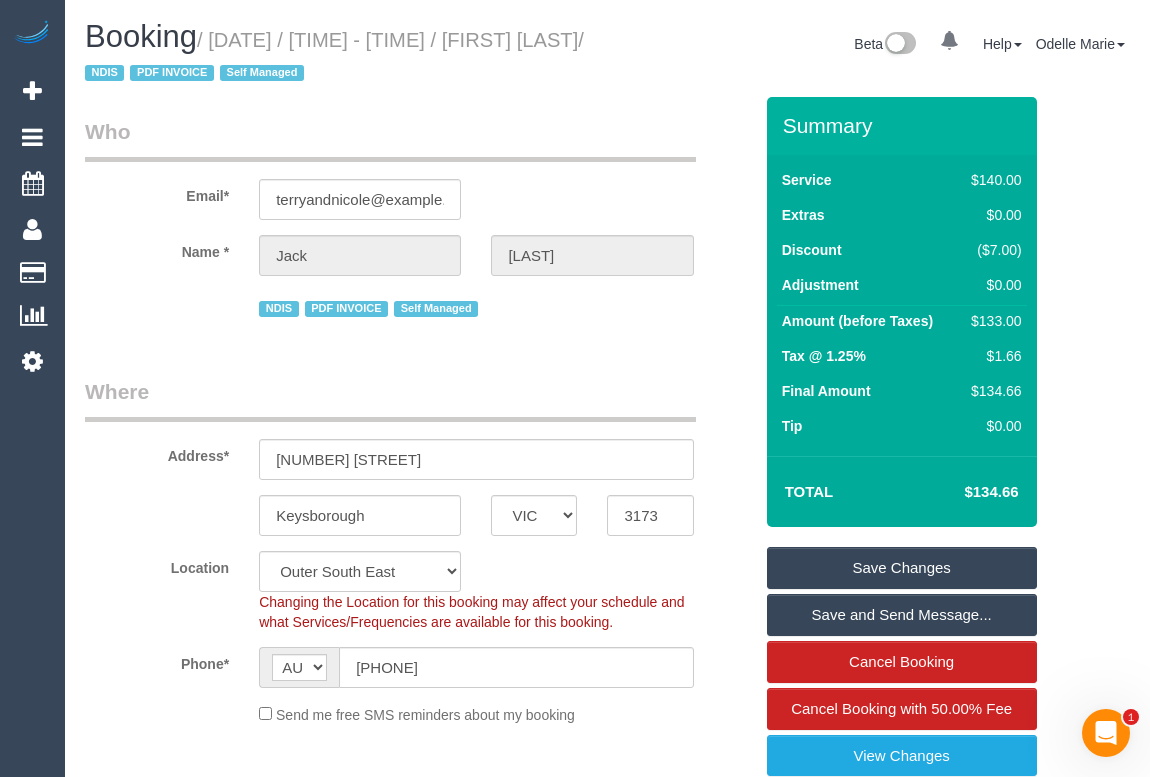drag, startPoint x: 490, startPoint y: 36, endPoint x: 160, endPoint y: 73, distance: 332.06775 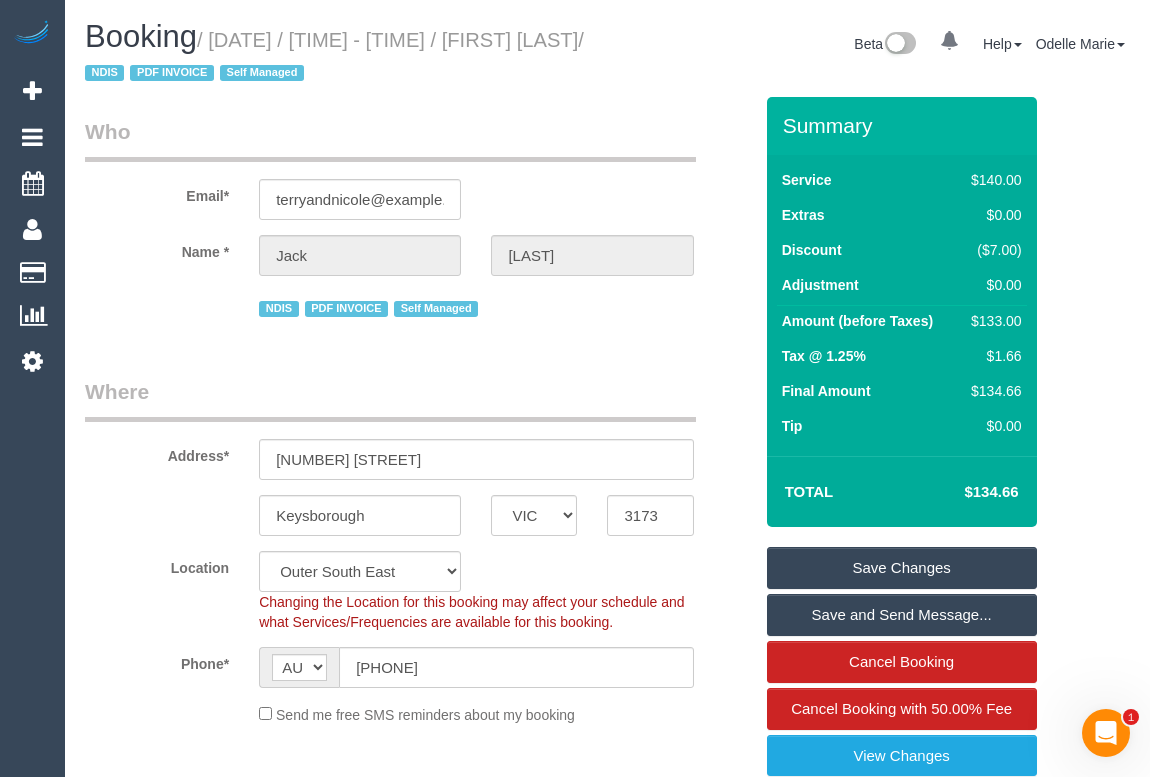 click on "/ [DATE] / [TIME] - [TIME] / [FIRST] [LAST]
/
NDIS
PDF INVOICE
Self Managed" at bounding box center [334, 57] 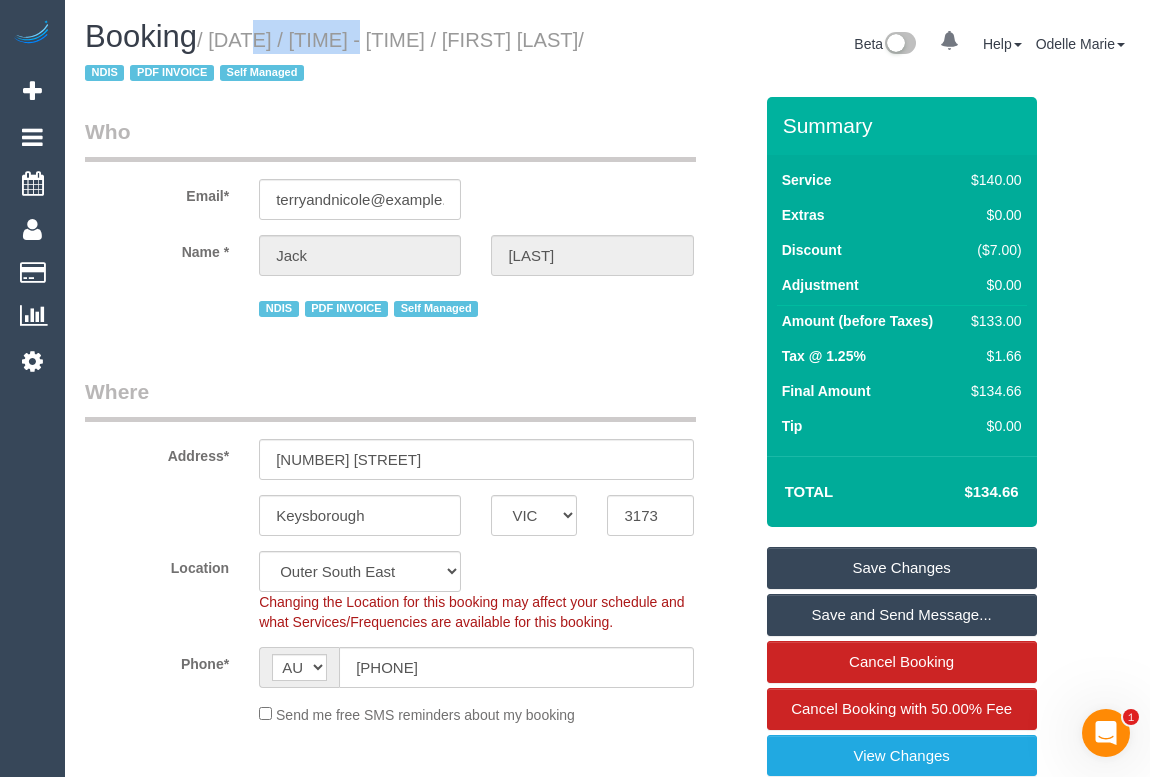 drag, startPoint x: 219, startPoint y: 40, endPoint x: 333, endPoint y: 38, distance: 114.01754 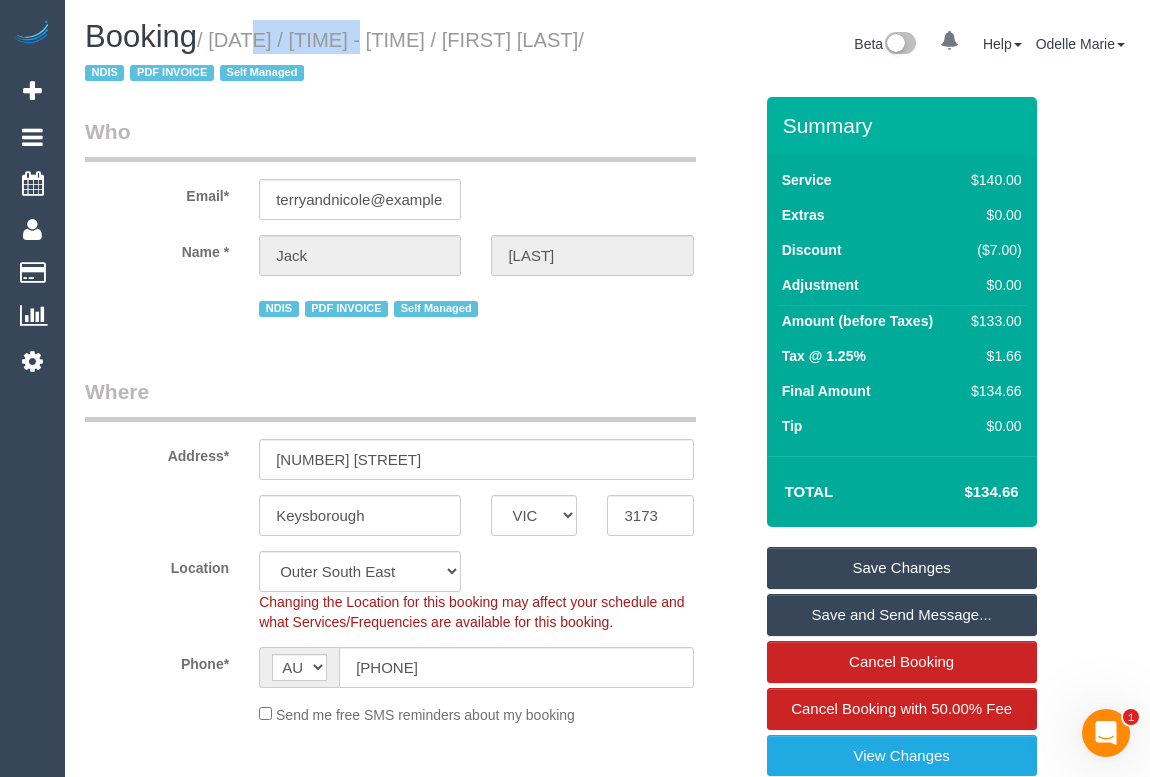 click on "/ [DATE] / [TIME] - [TIME] / [FIRST] [LAST]
/
NDIS
PDF INVOICE
Self Managed" at bounding box center [334, 57] 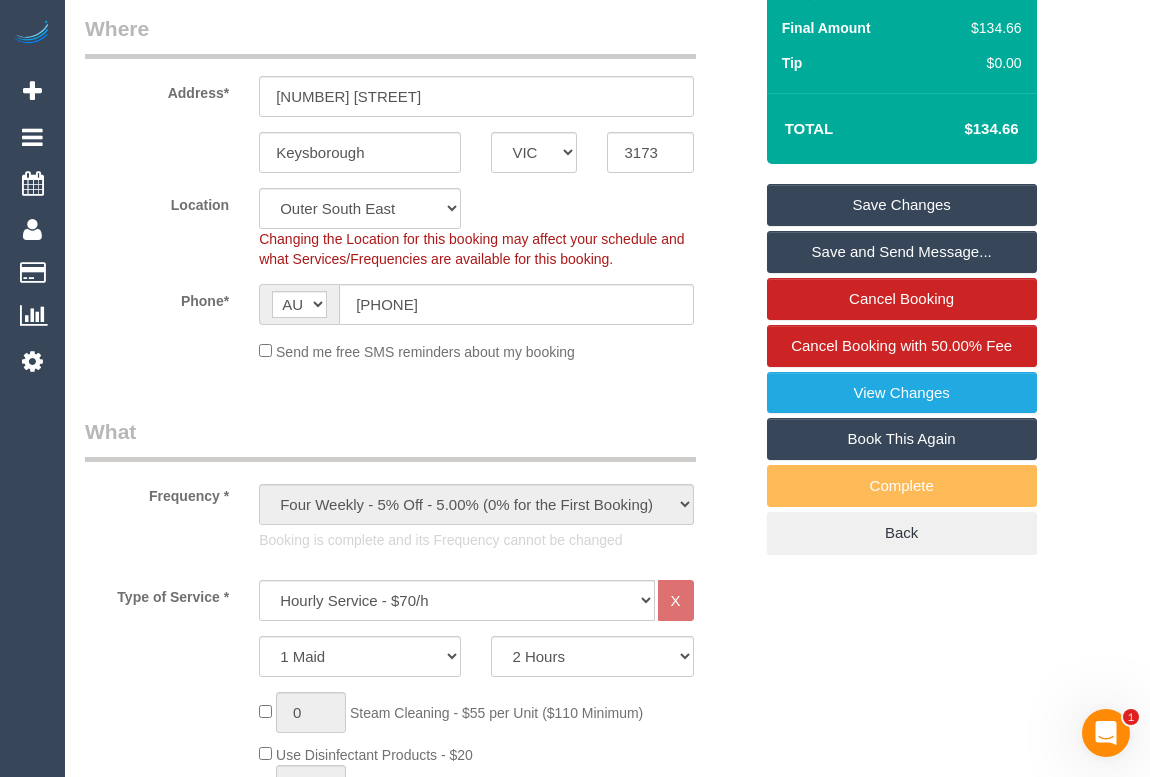 scroll, scrollTop: 0, scrollLeft: 0, axis: both 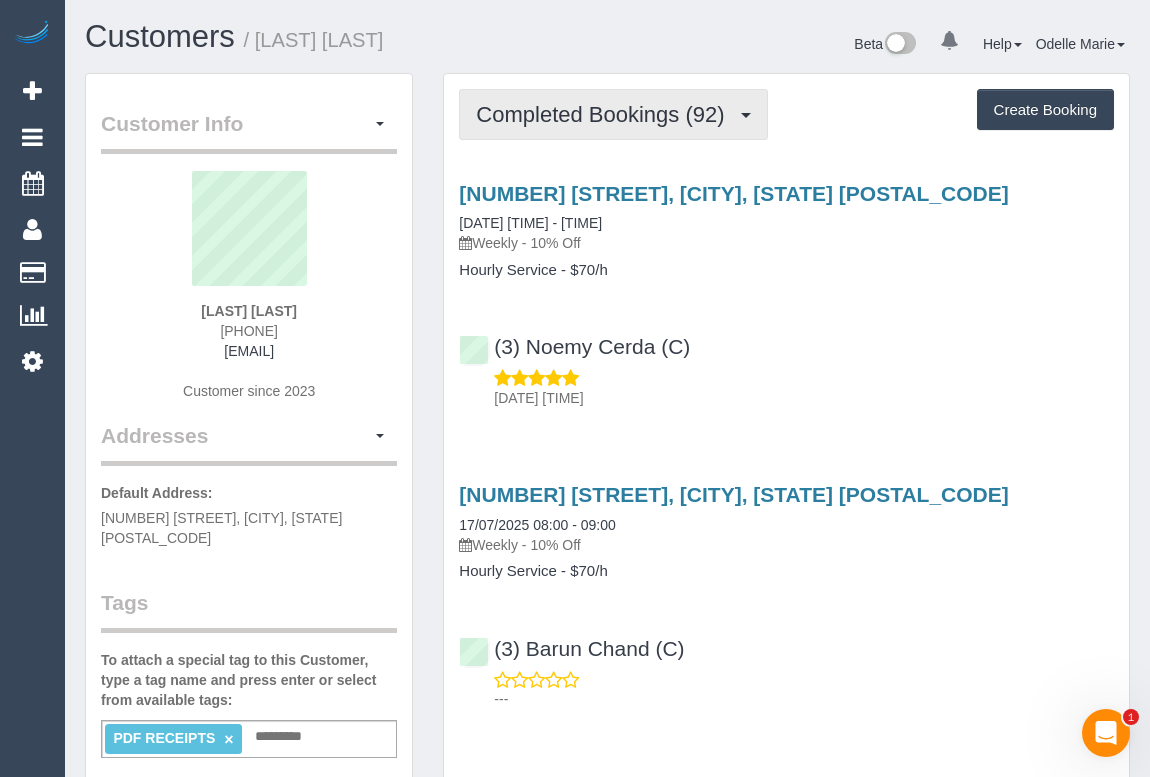 click on "Completed Bookings (92)" at bounding box center [605, 114] 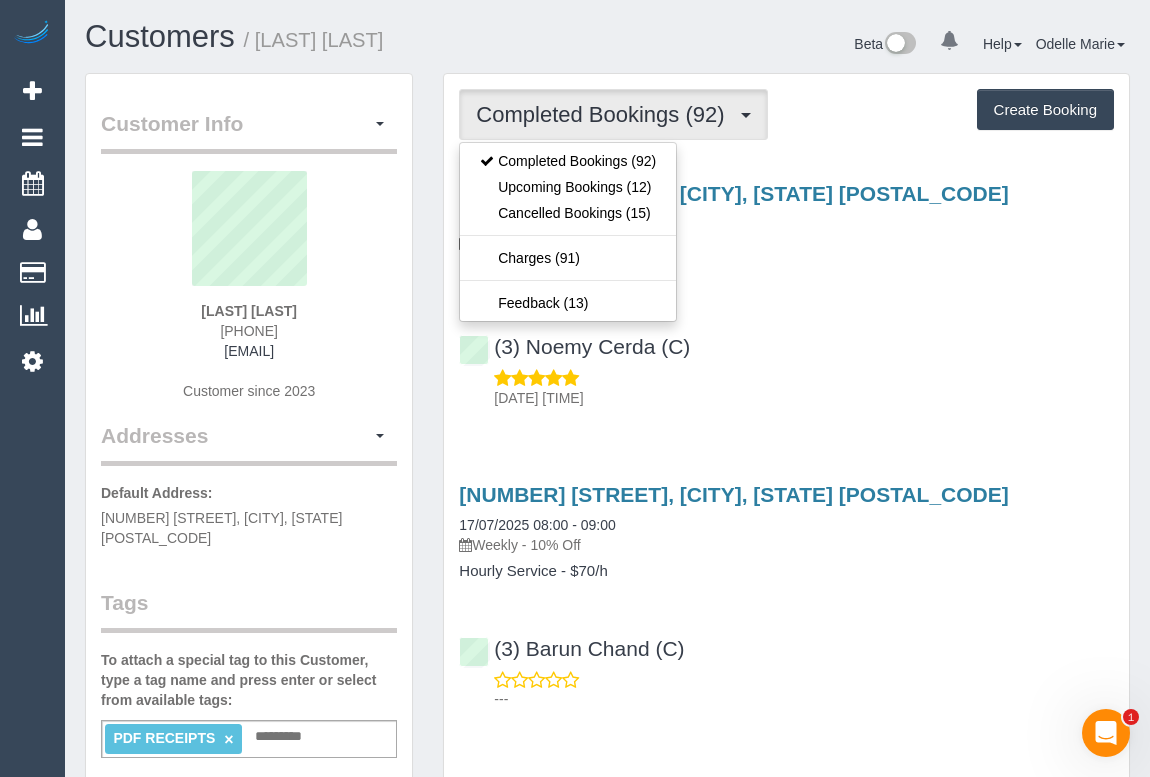 click on "(3) Noemy Cerda (C)
01/08/2025 08:19" at bounding box center [786, 363] 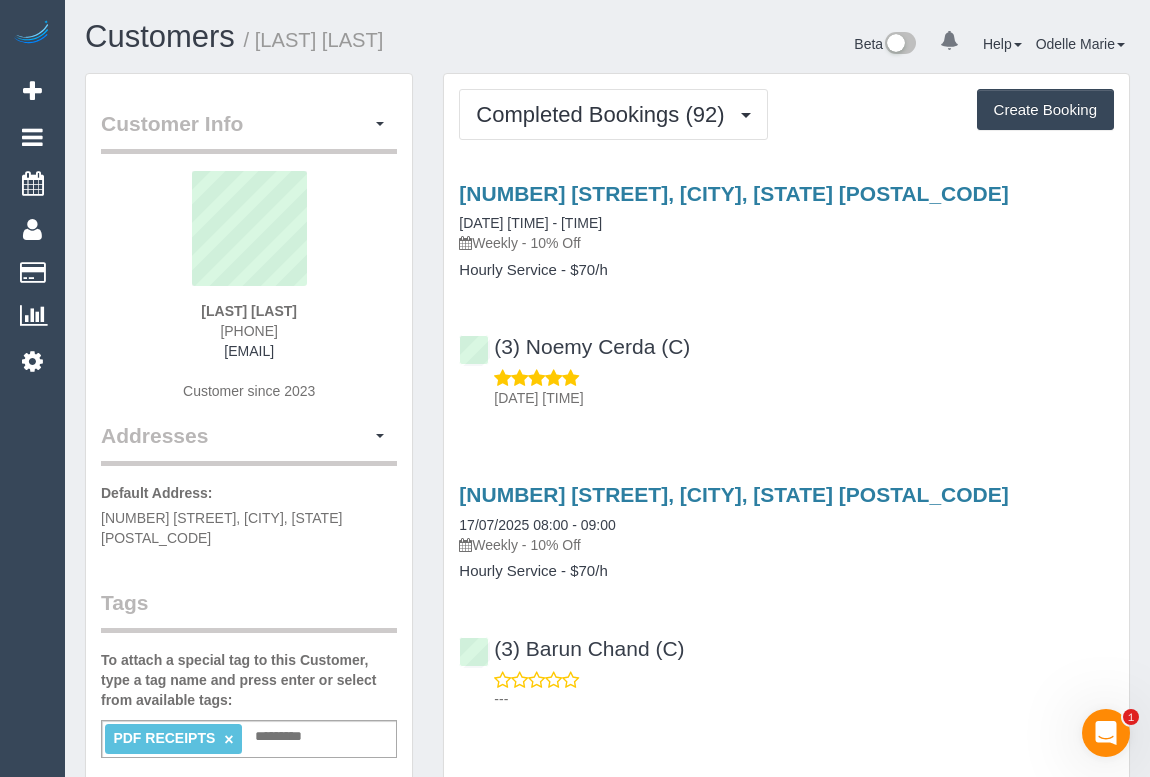 drag, startPoint x: 200, startPoint y: 308, endPoint x: 321, endPoint y: 308, distance: 121 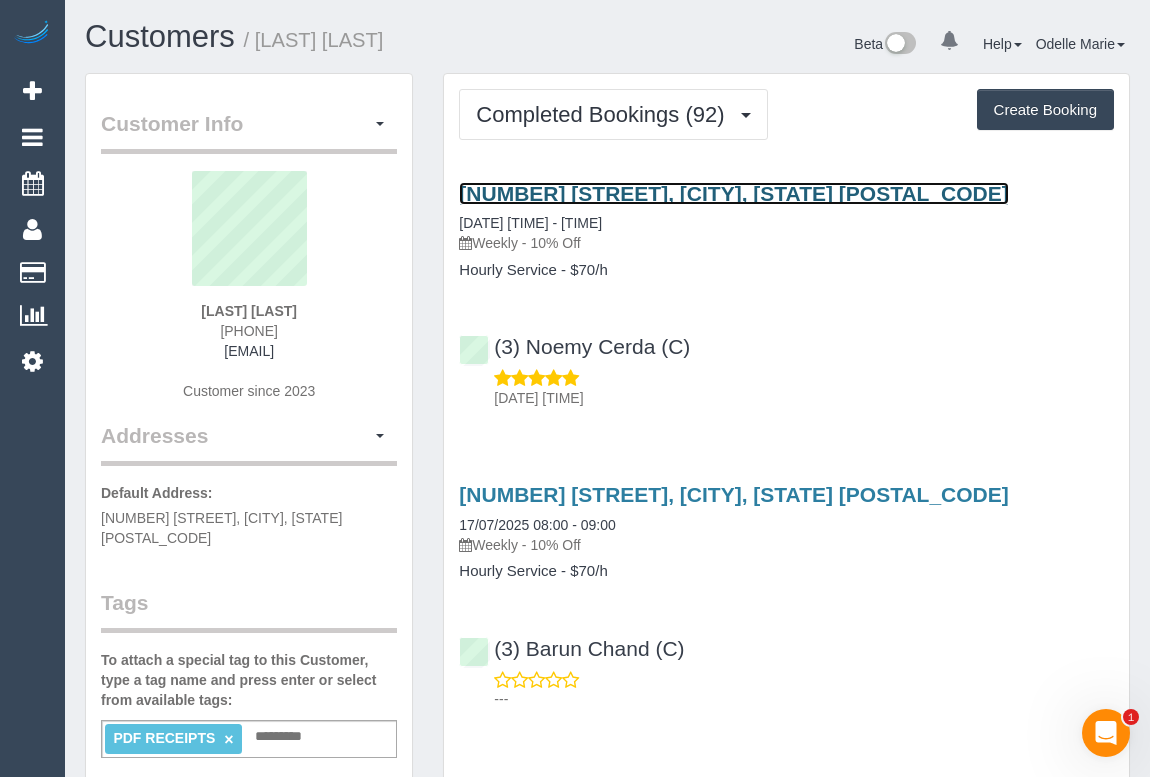 click on "5 Chat Place, Werribee, VIC 3030" at bounding box center (733, 193) 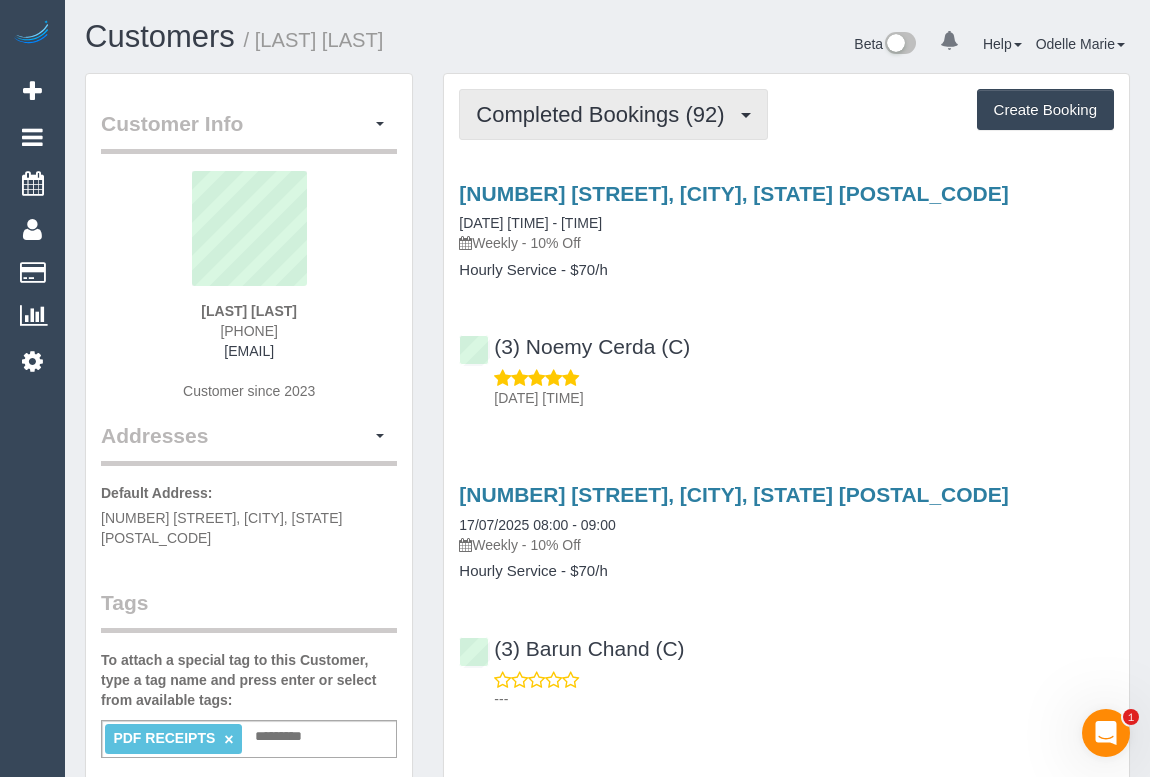 click on "Completed Bookings (92)" at bounding box center (613, 114) 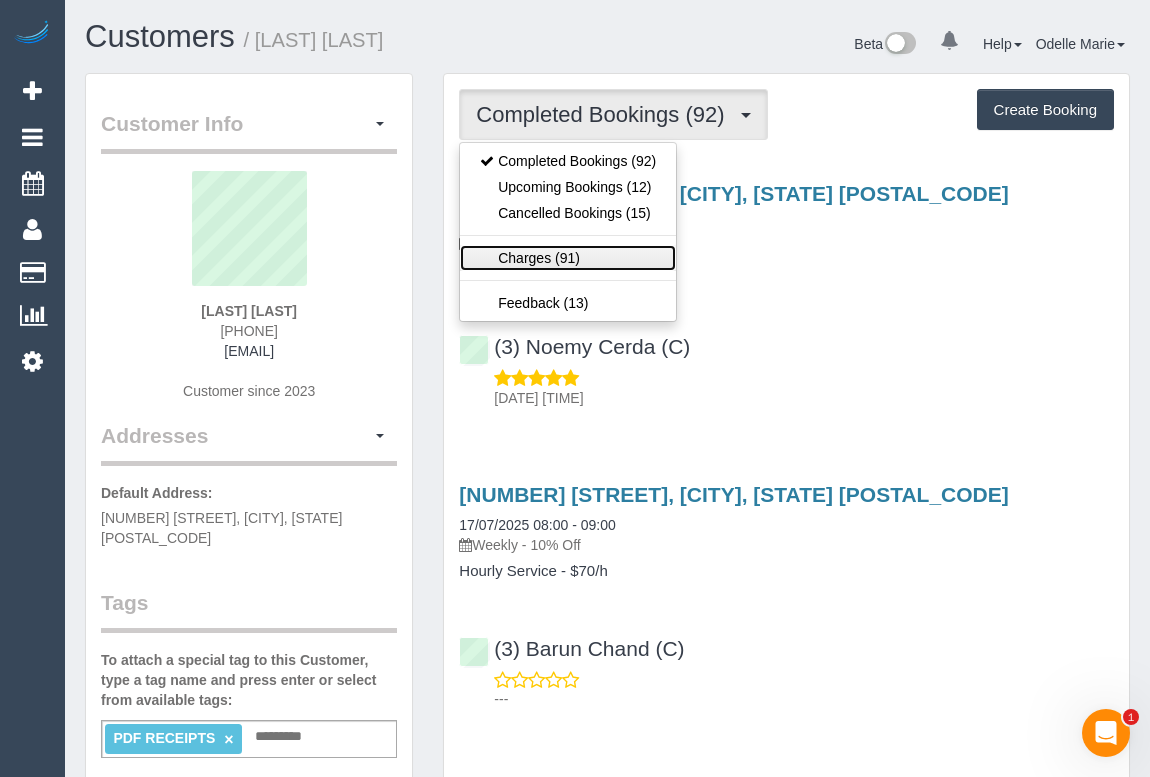 click on "Charges (91)" at bounding box center (568, 258) 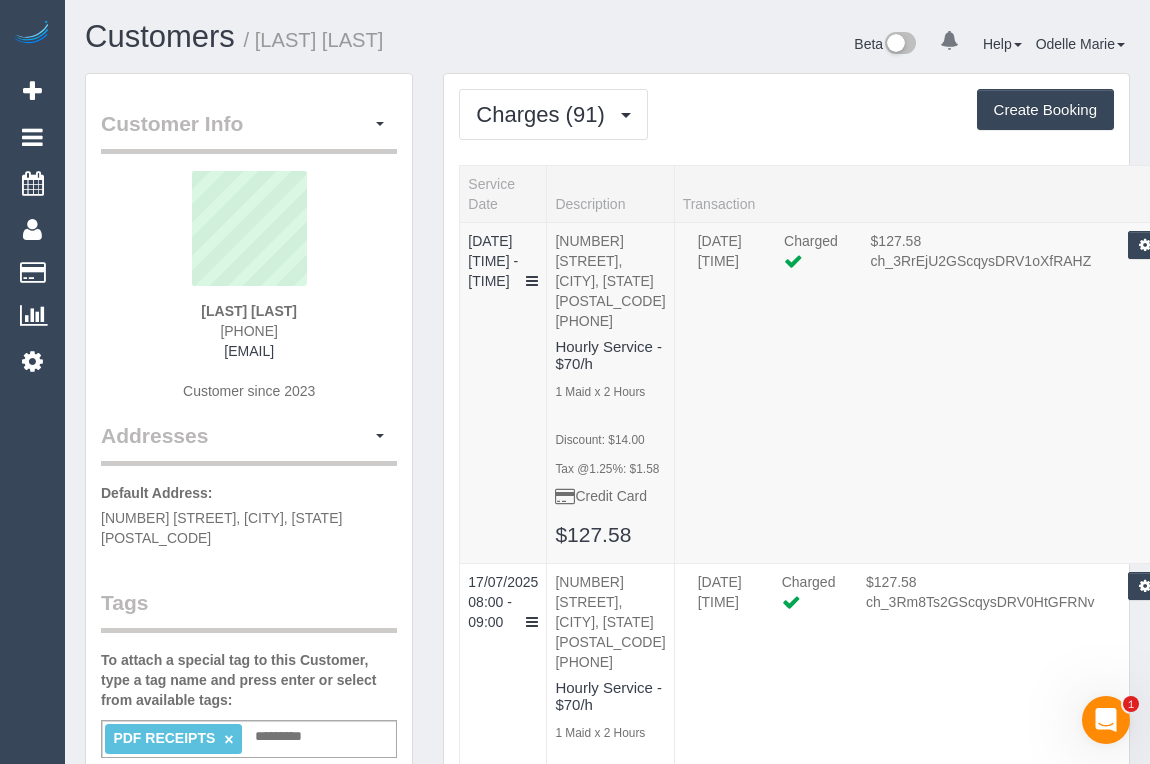 drag, startPoint x: 198, startPoint y: 301, endPoint x: 315, endPoint y: 309, distance: 117.273186 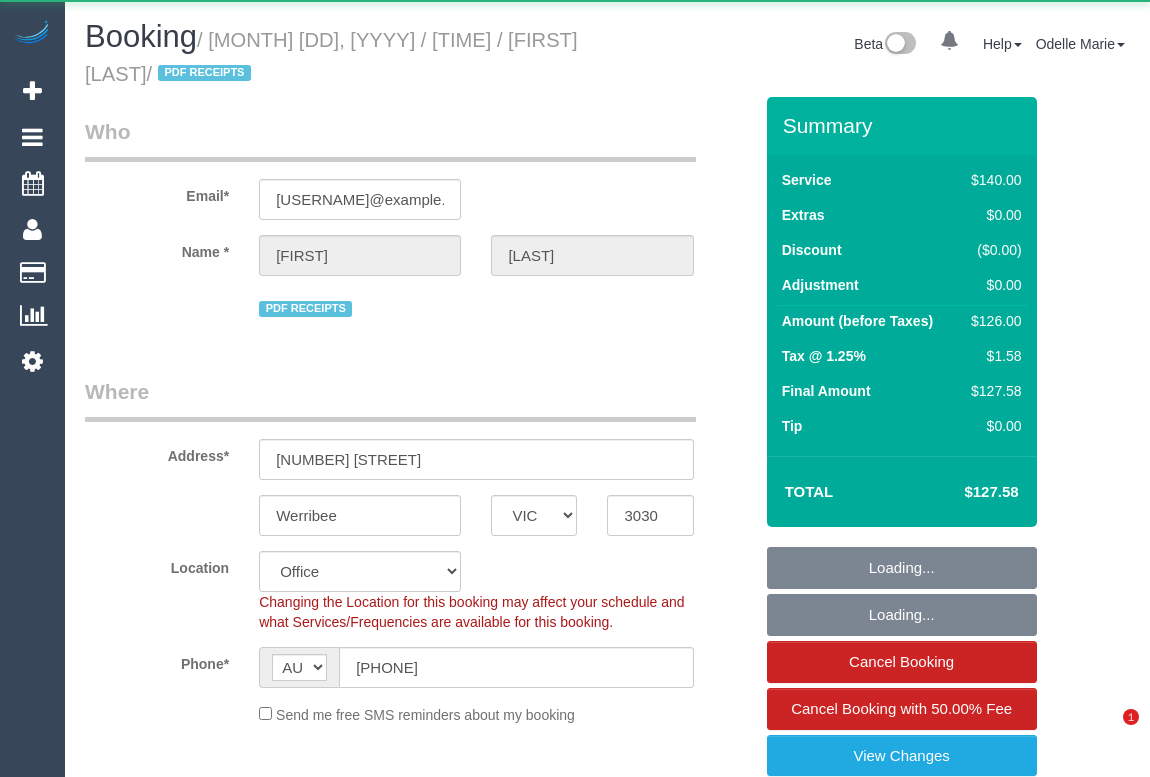 select on "VIC" 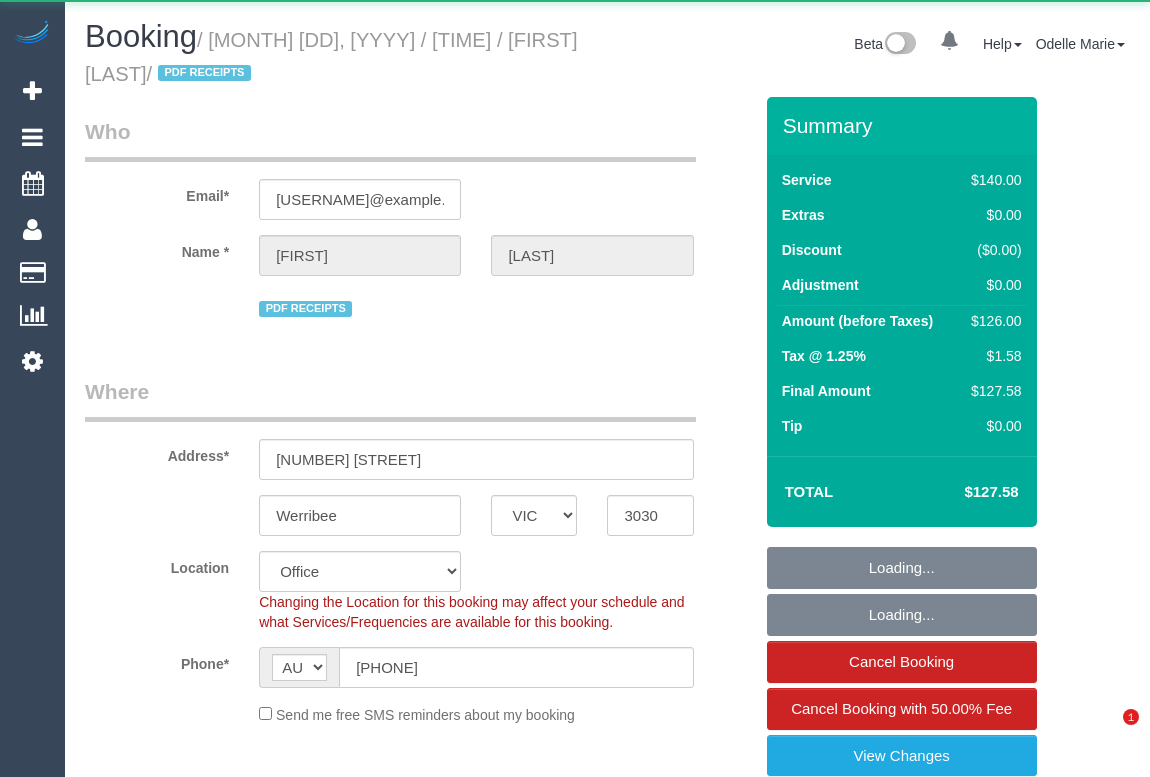 scroll, scrollTop: 0, scrollLeft: 0, axis: both 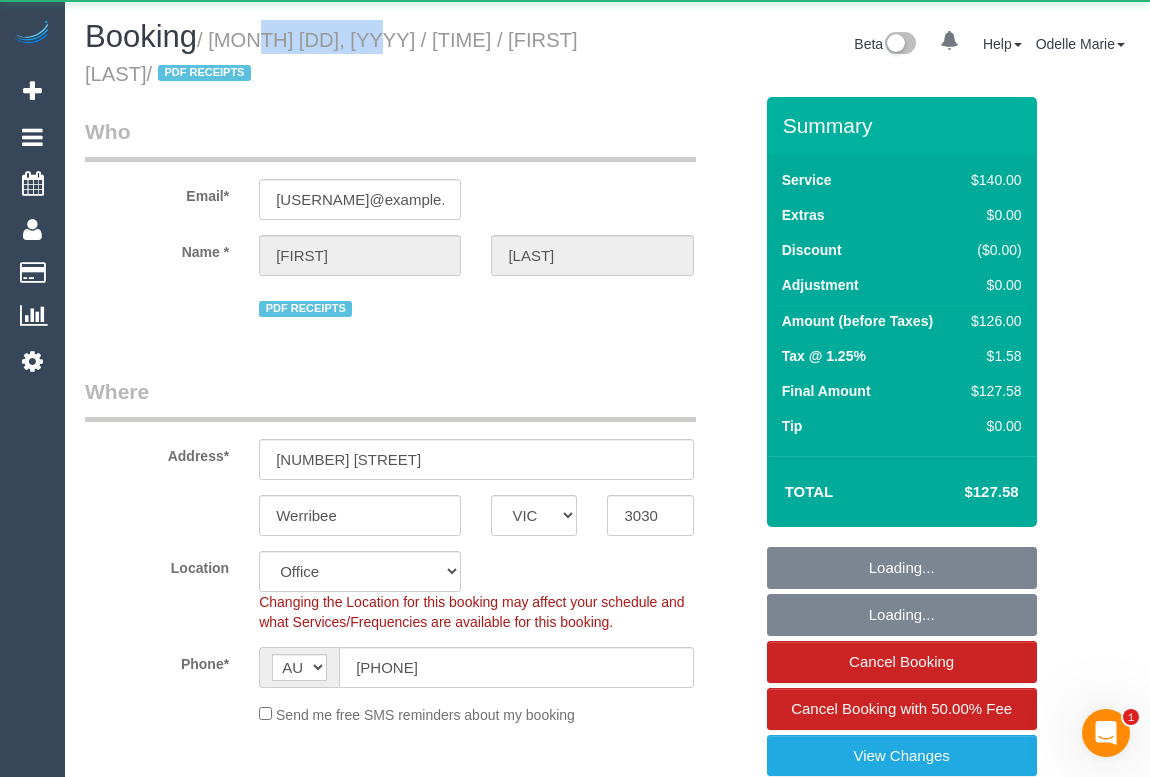 select on "string:stripe-pm_1Qcxx42GScqysDRVWEuoYT5p" 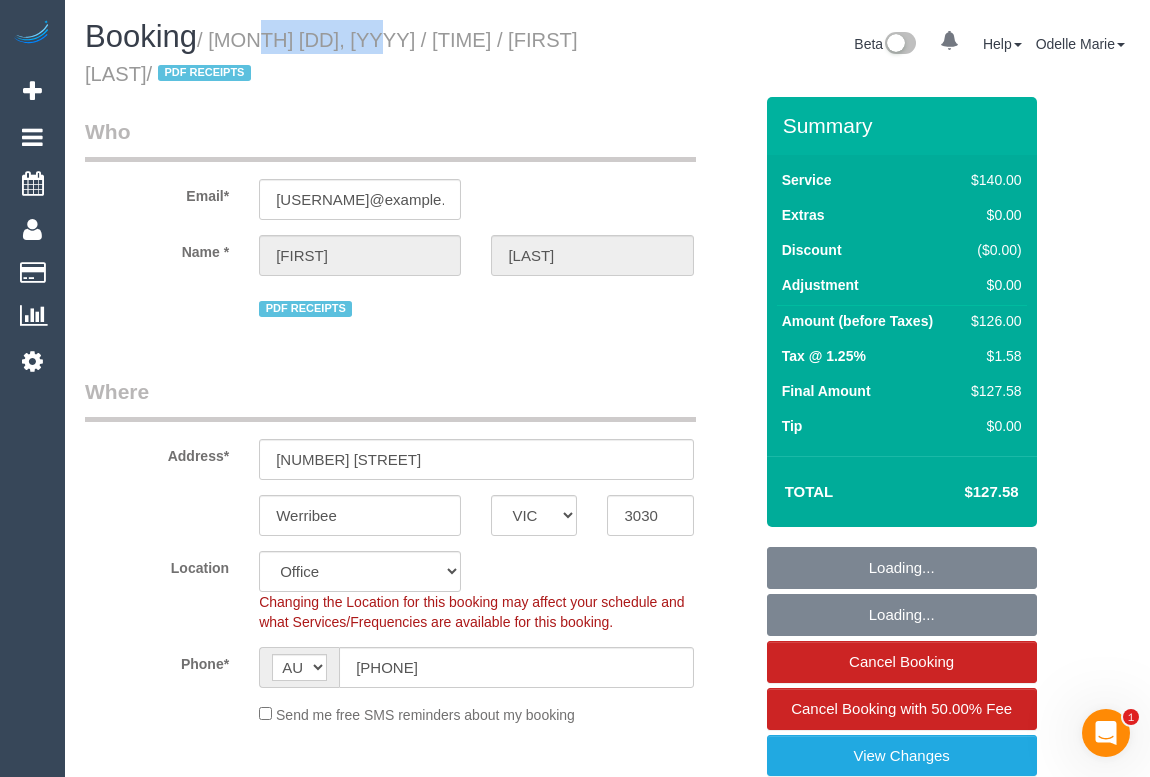 select on "object:1974" 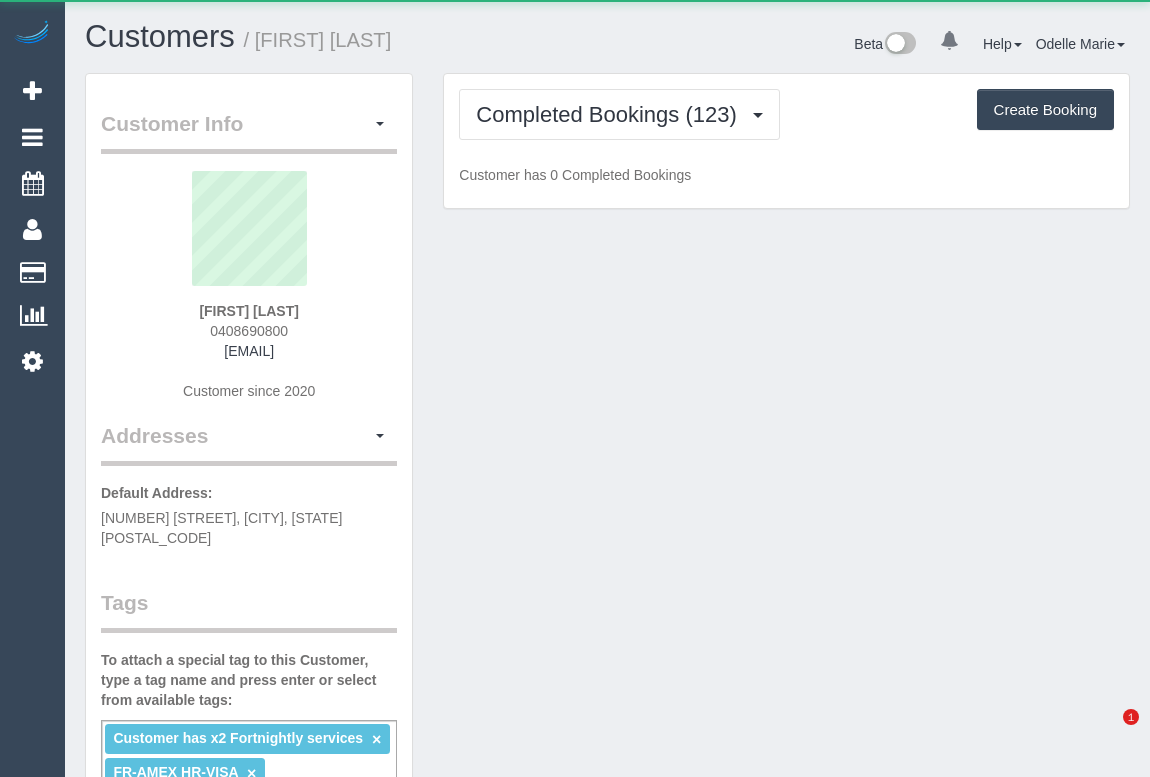 scroll, scrollTop: 0, scrollLeft: 0, axis: both 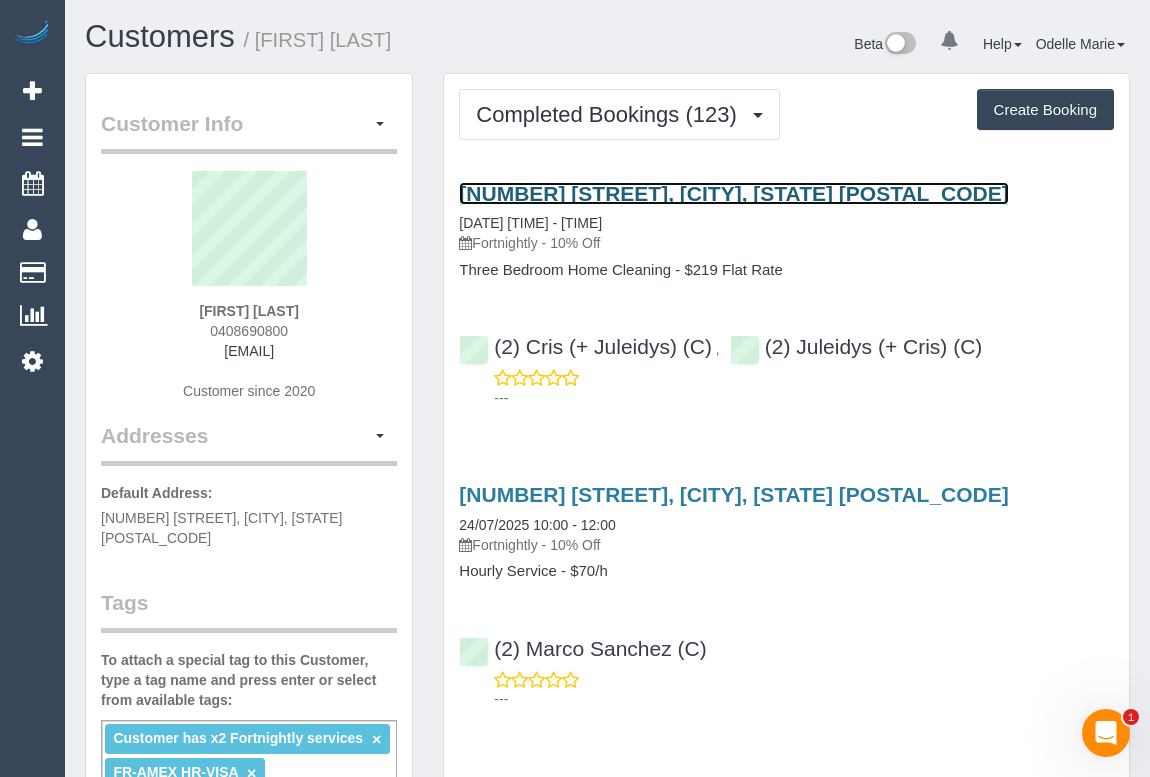 click on "[NUMBER] [STREET], [CITY], [STATE] [POSTAL_CODE]" at bounding box center [733, 193] 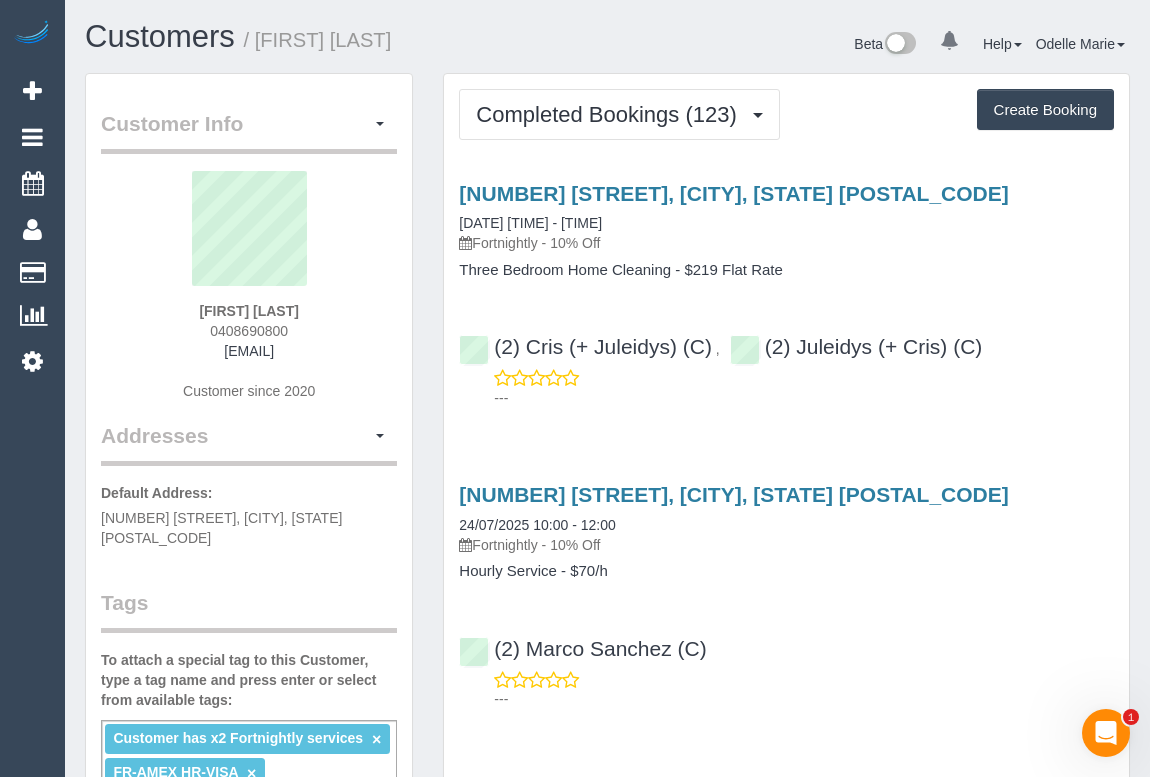 drag, startPoint x: 480, startPoint y: 243, endPoint x: 545, endPoint y: 243, distance: 65 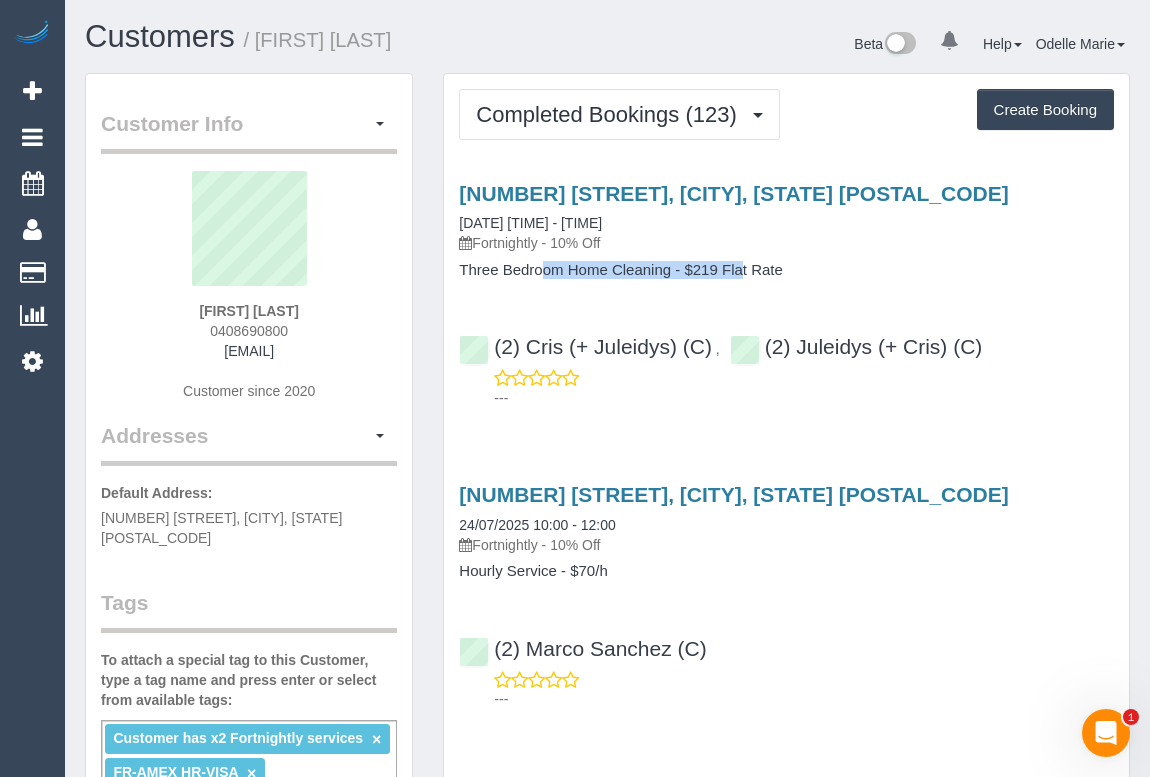 drag, startPoint x: 454, startPoint y: 270, endPoint x: 669, endPoint y: 267, distance: 215.02094 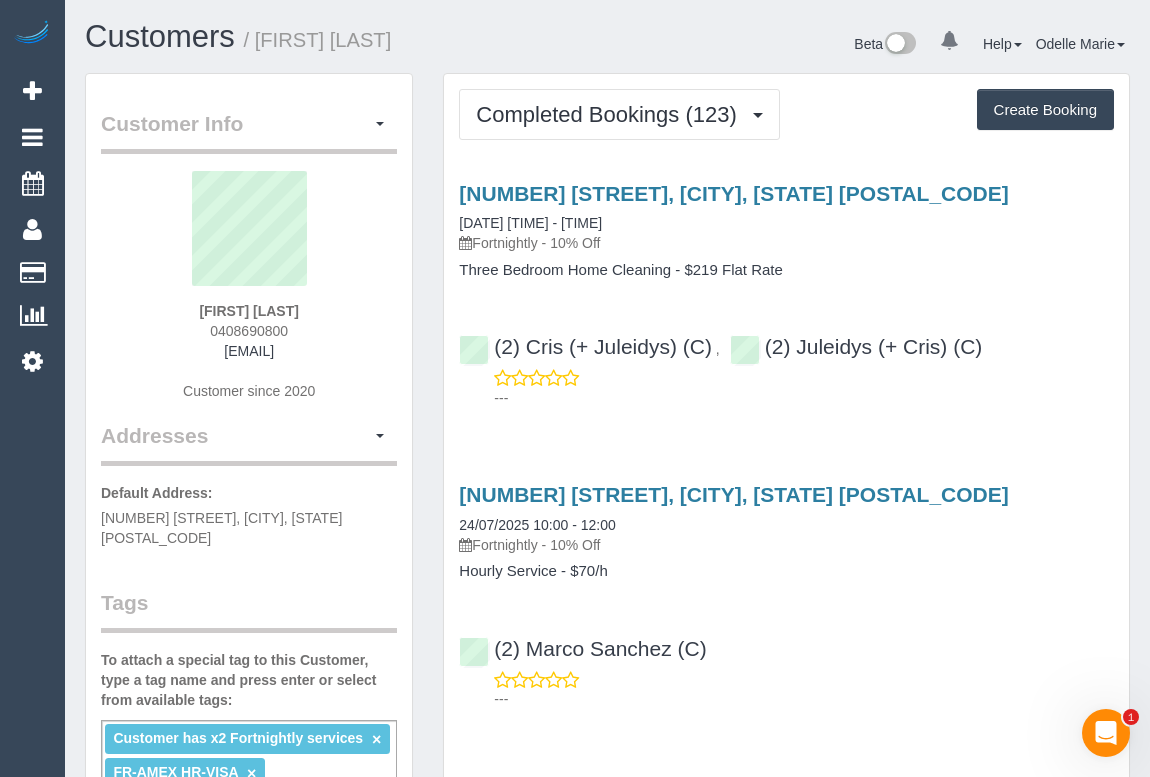 click on "[NUMBER] [STREET], [CITY], [STATE] [POSTAL_CODE]
[DATE] [TIME] - [TIME]
Fortnightly - 10% Off
Hourly Service - $70/h
(2) [FIRST] [LAST] (C)
---" at bounding box center (786, 592) 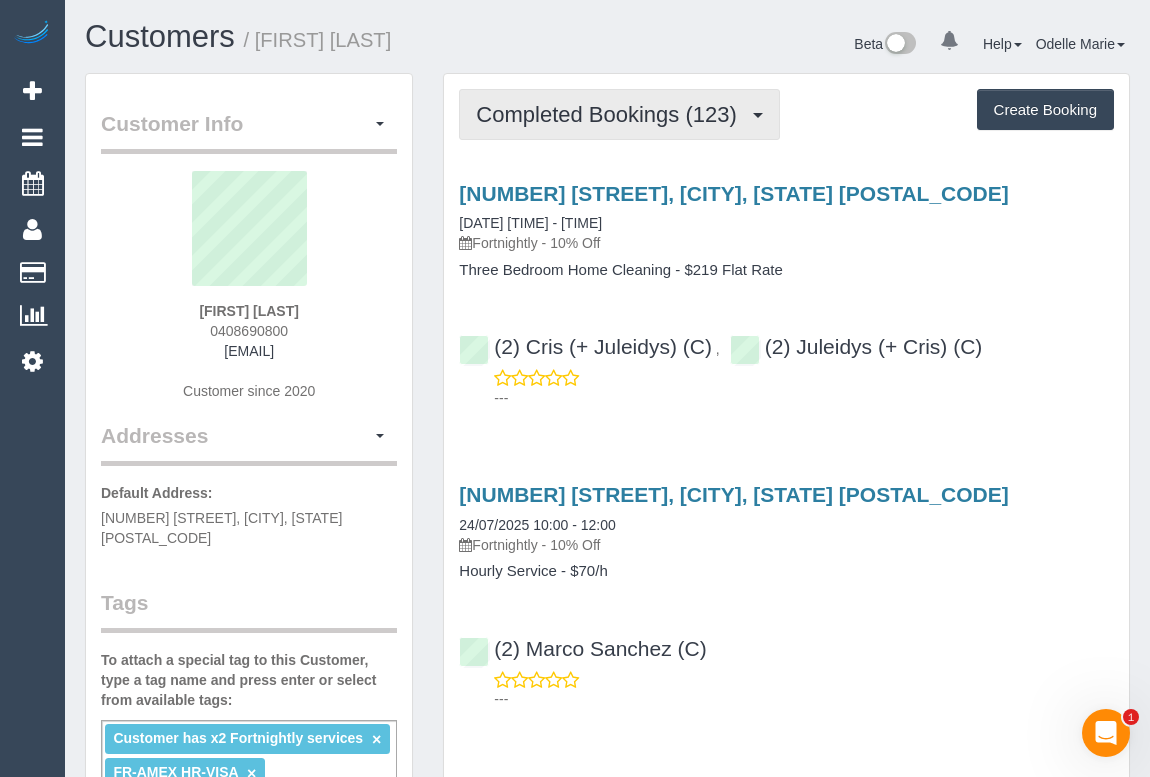 click on "Completed Bookings (123)" at bounding box center [619, 114] 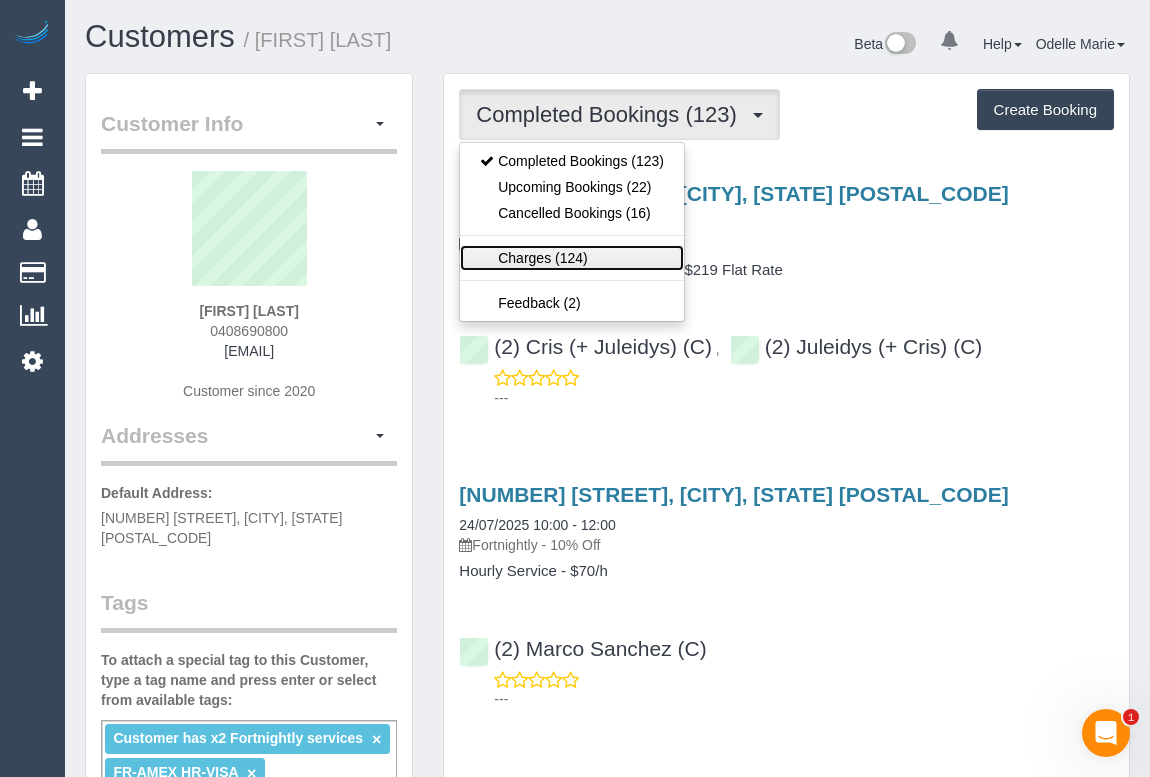 click on "Charges (124)" at bounding box center [572, 258] 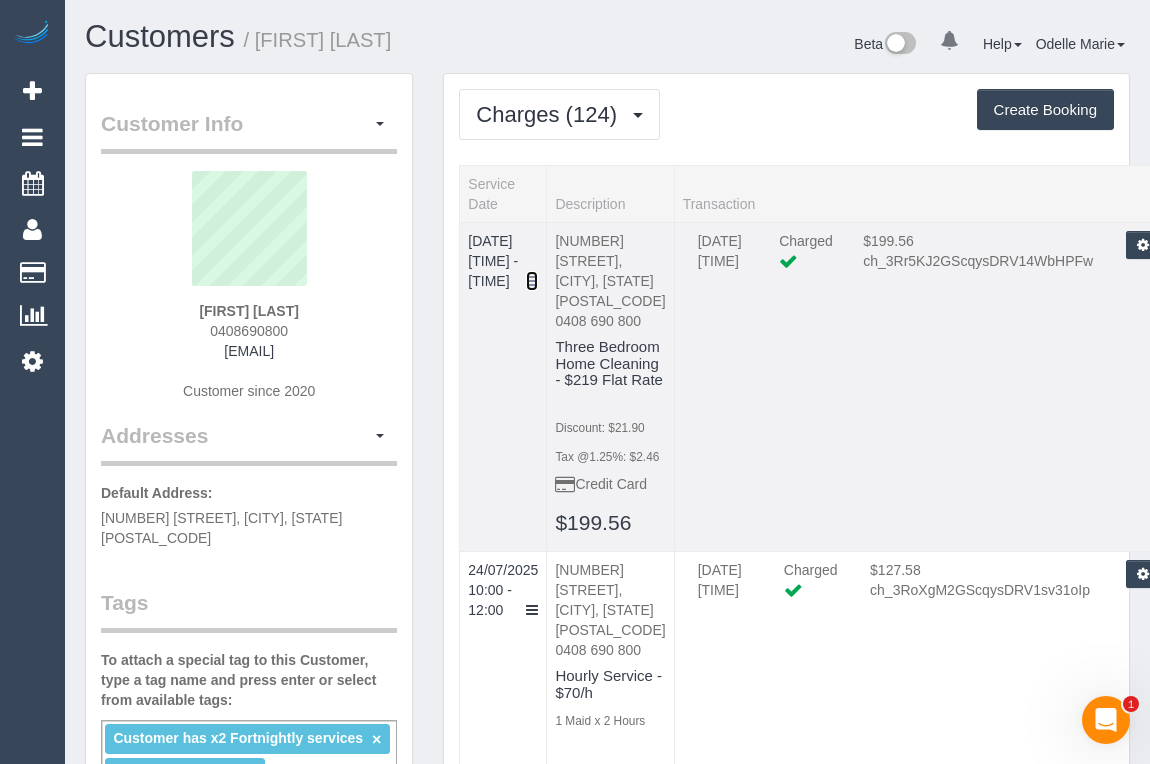 click at bounding box center (532, 281) 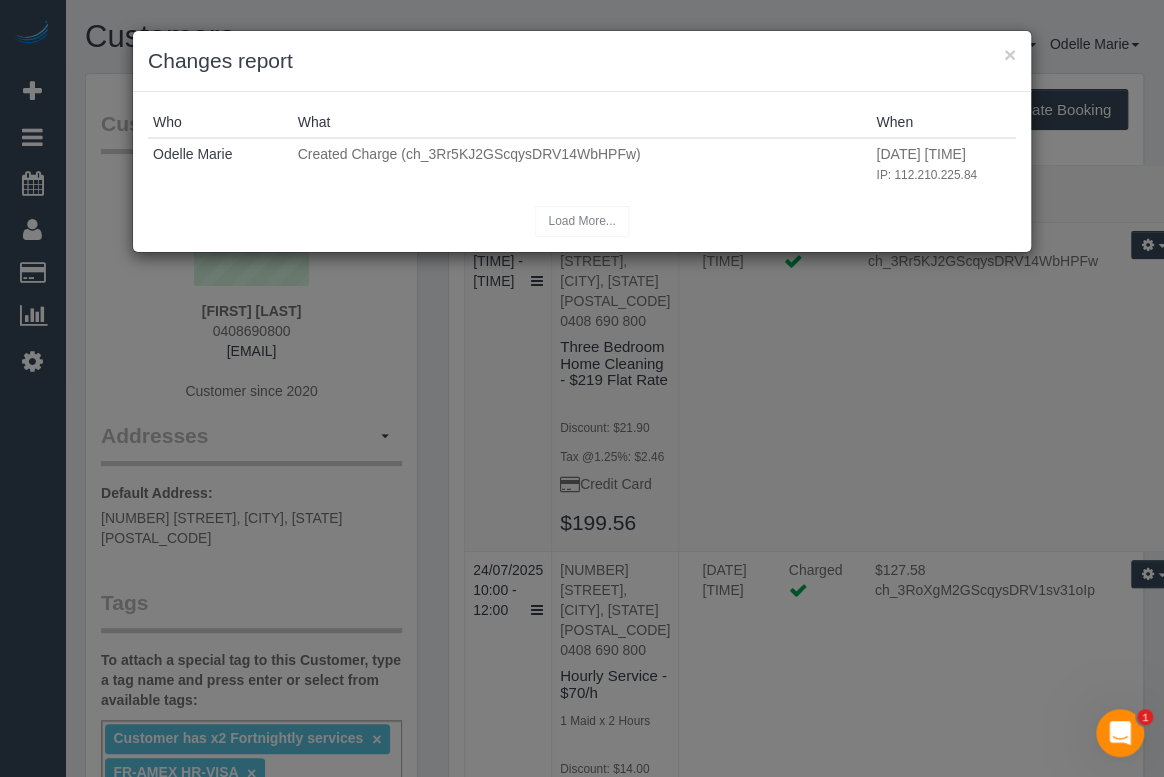 click on "×
Changes report
Who
What
When
Odelle Marie
Created Charge (ch_3Rr5KJ2GScqysDRV14WbHPFw)
01/08/2025 08:51
IP: 112.210.225.84
Load More..." at bounding box center [582, 388] 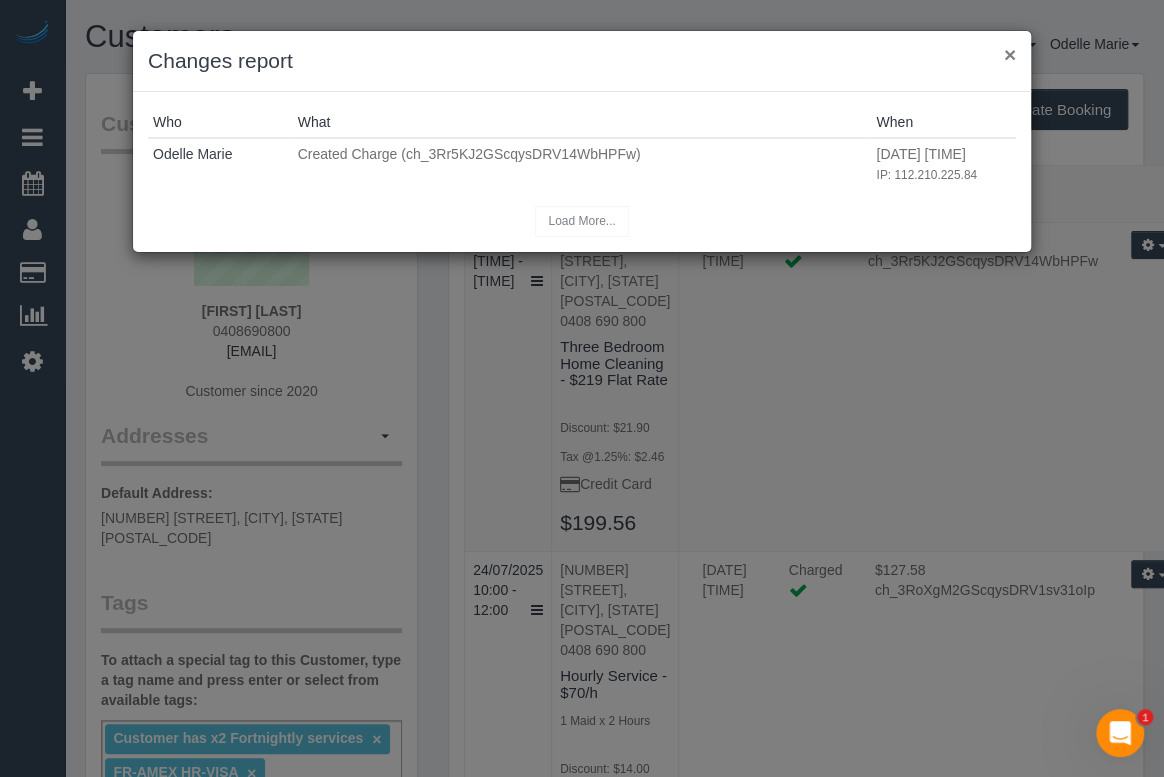 click on "×" at bounding box center (1010, 54) 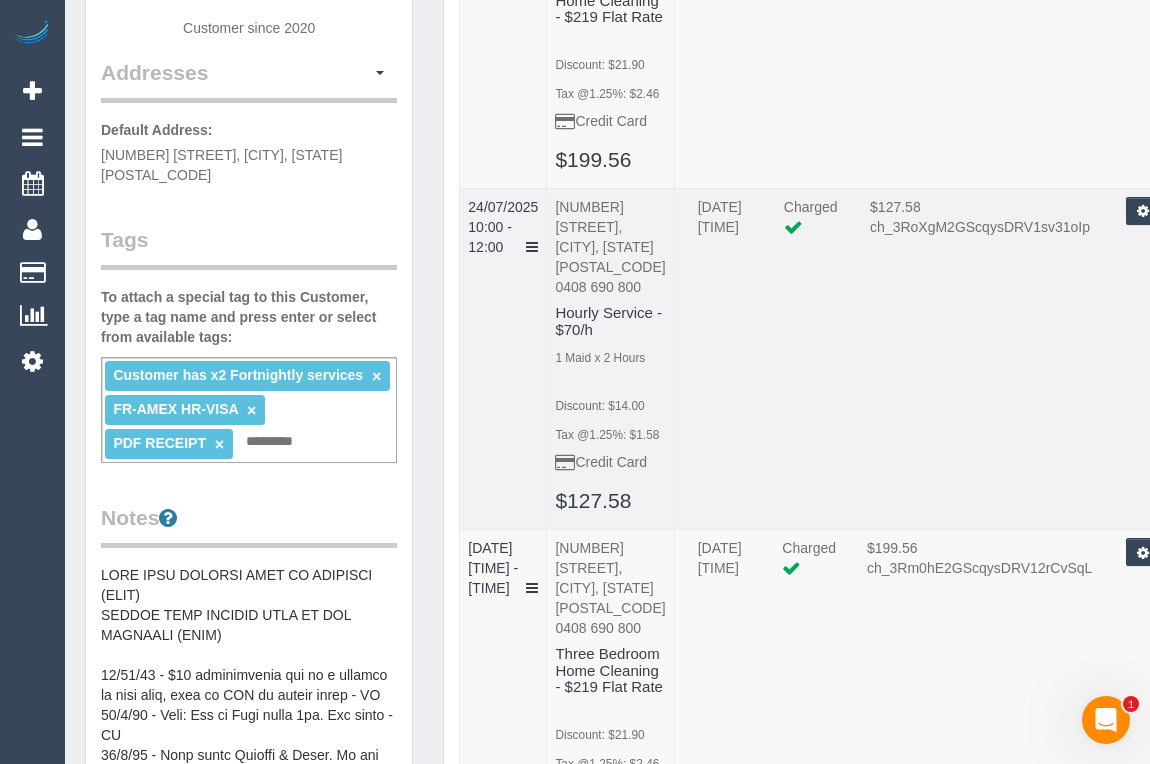 scroll, scrollTop: 0, scrollLeft: 0, axis: both 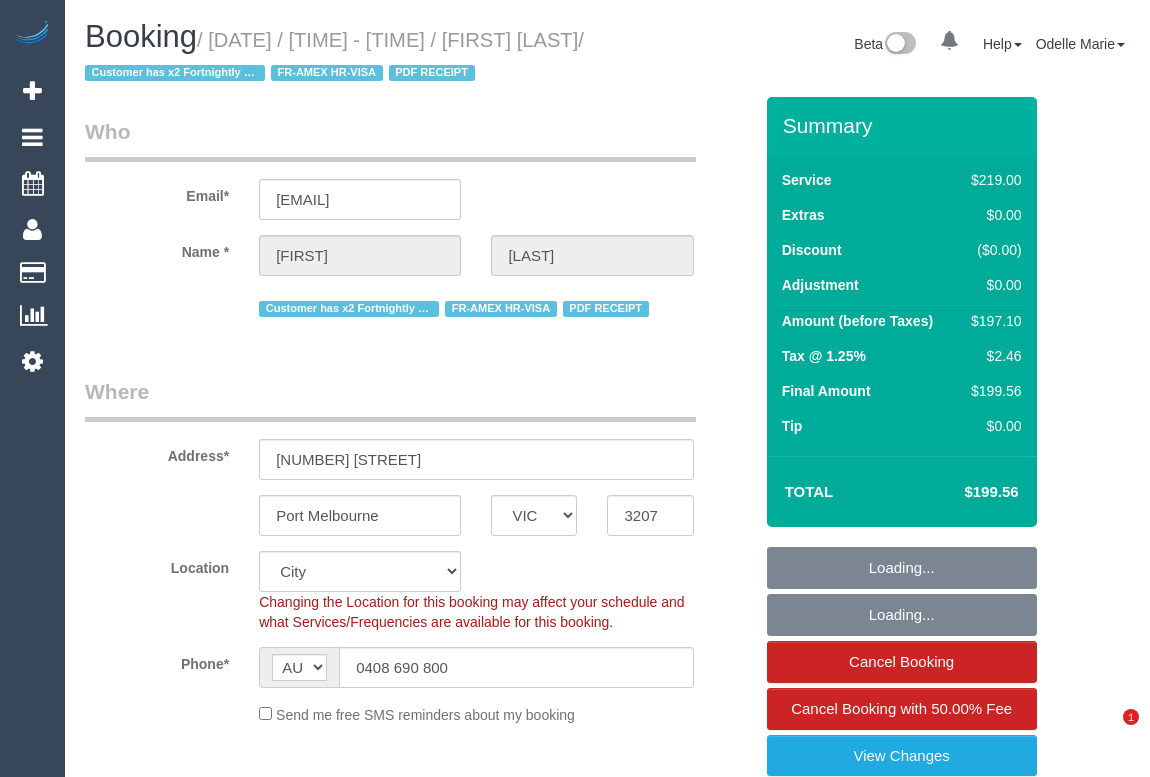 select on "VIC" 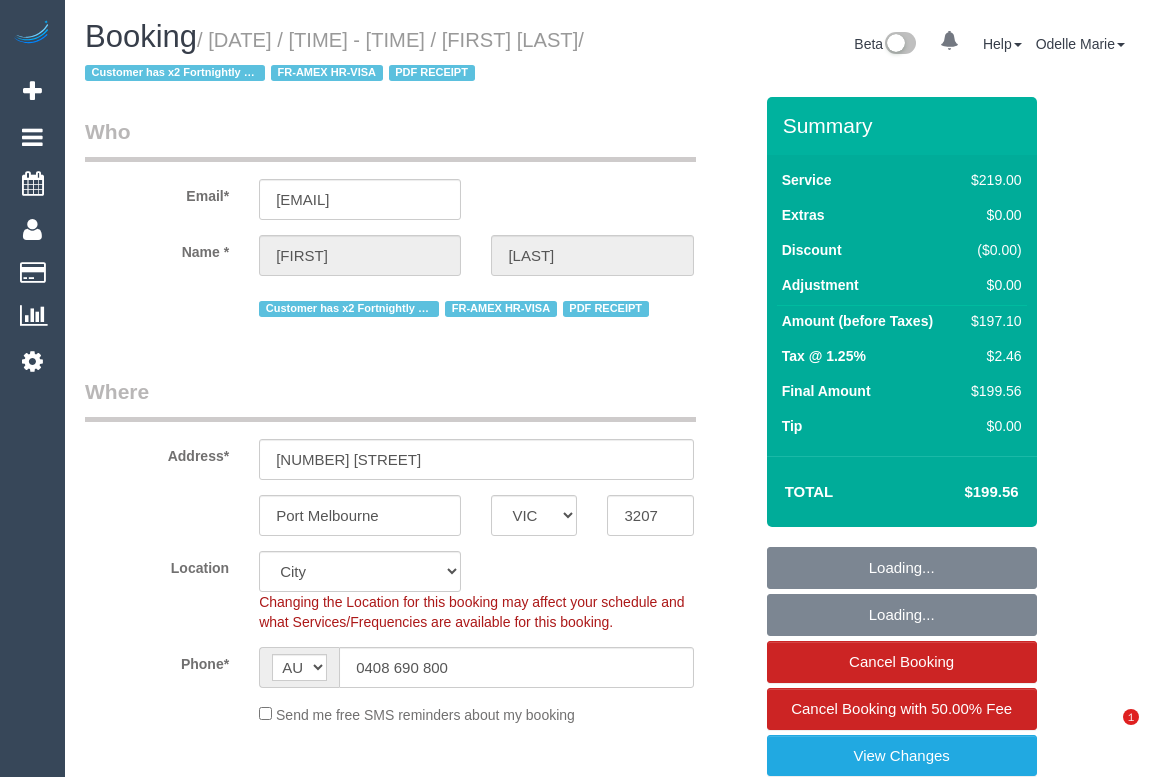 scroll, scrollTop: 0, scrollLeft: 0, axis: both 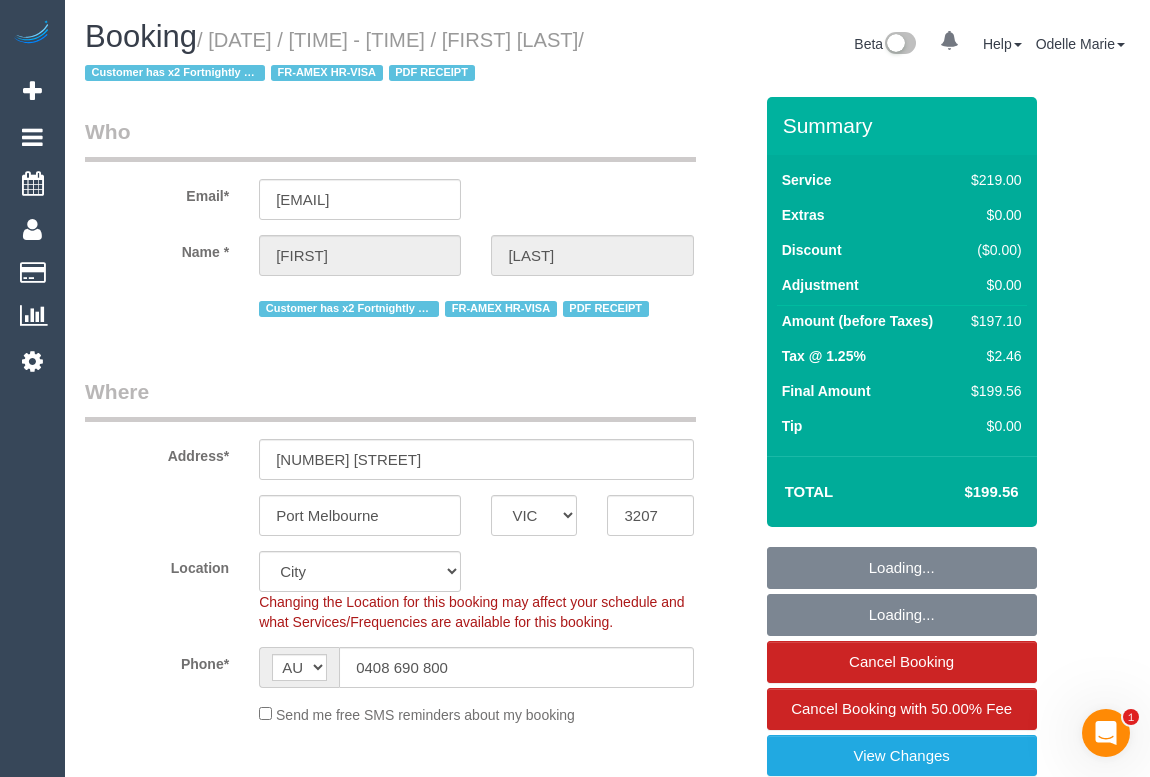 select on "string:stripe-pm_1HpKuz2GScqysDRVMu1ibnxL" 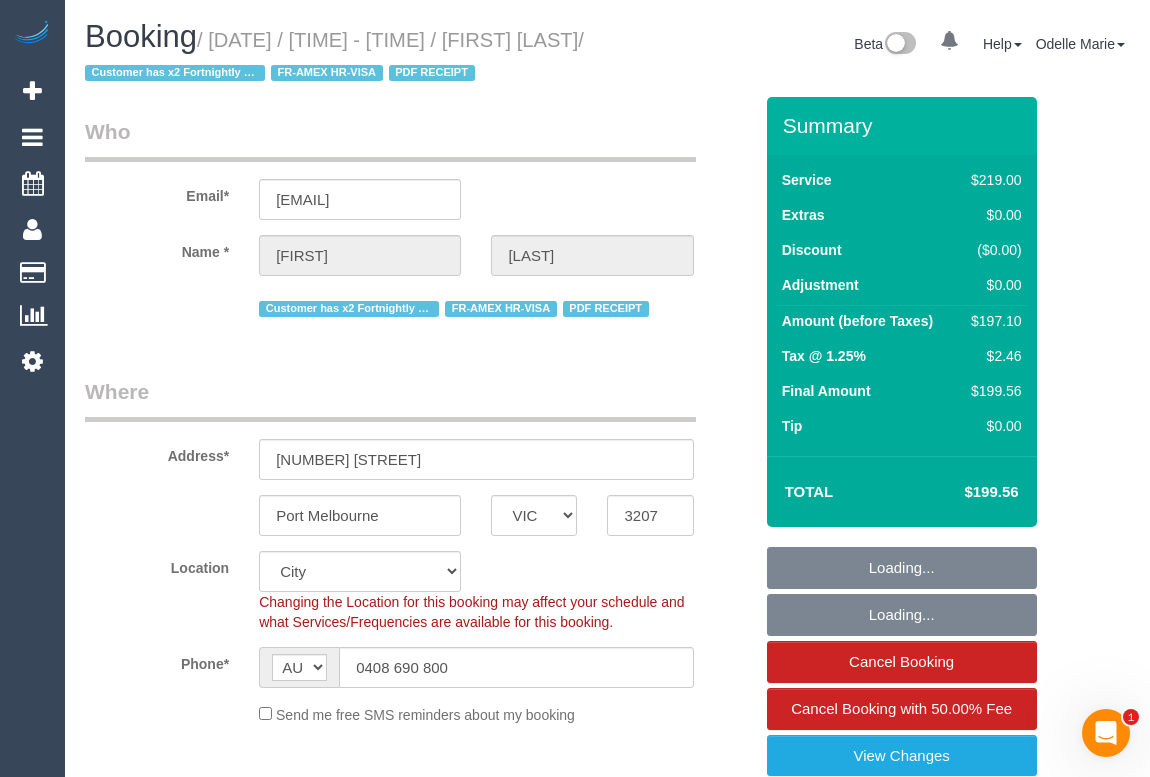 select on "object:811" 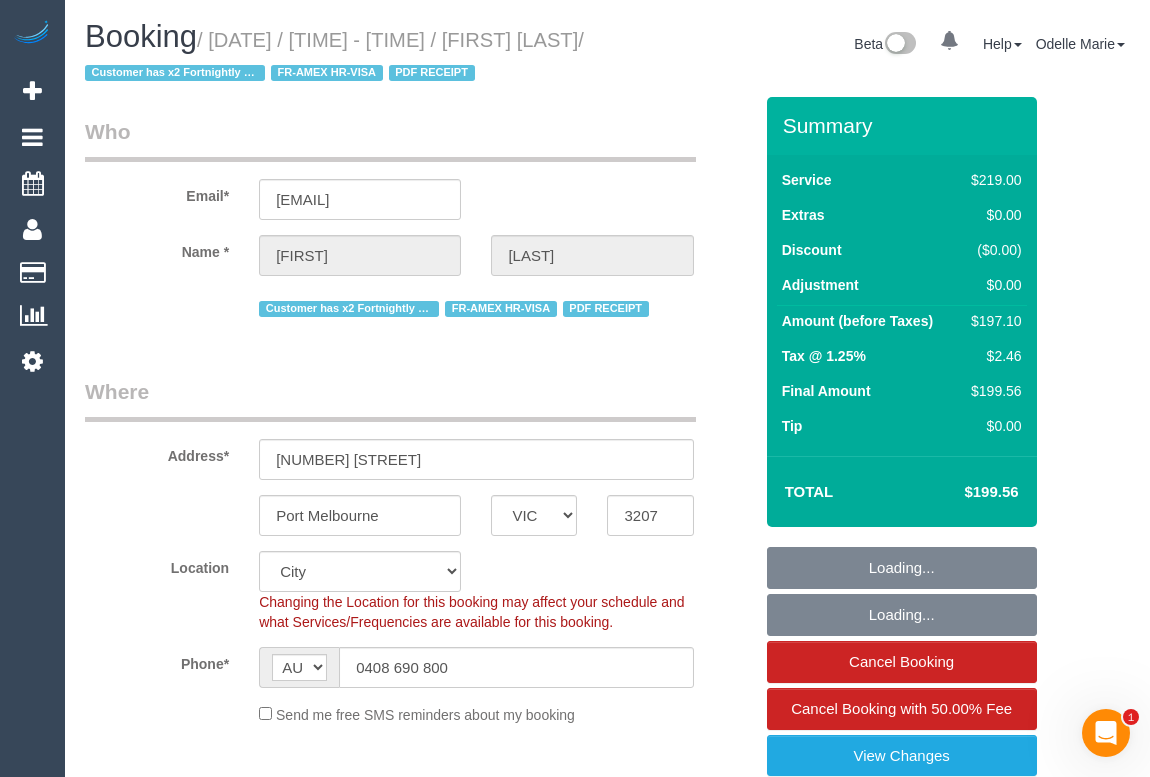 select on "number:28" 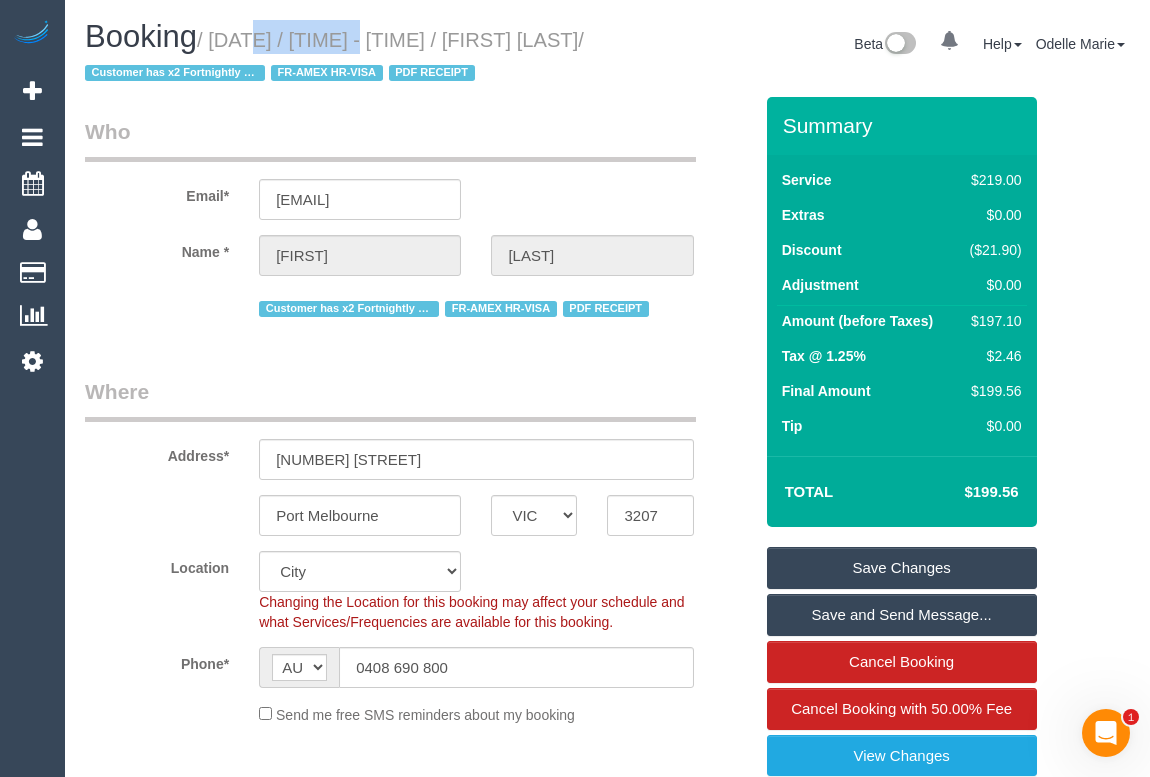 drag, startPoint x: 221, startPoint y: 38, endPoint x: 335, endPoint y: 39, distance: 114.00439 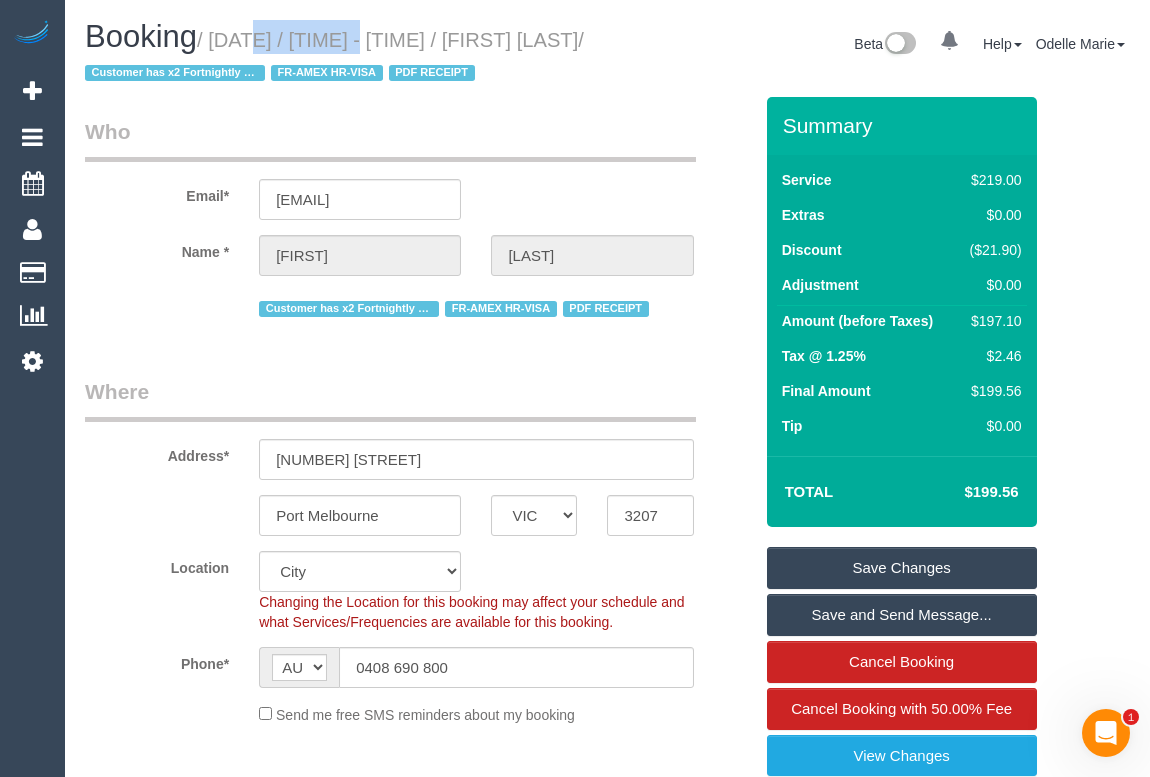 click on "/ [DATE] / [TIME] - [TIME] / [FIRST] [LAST]
/
Customer has x2 Fortnightly services
FR-AMEX HR-VISA
PDF RECEIPT" at bounding box center [334, 57] 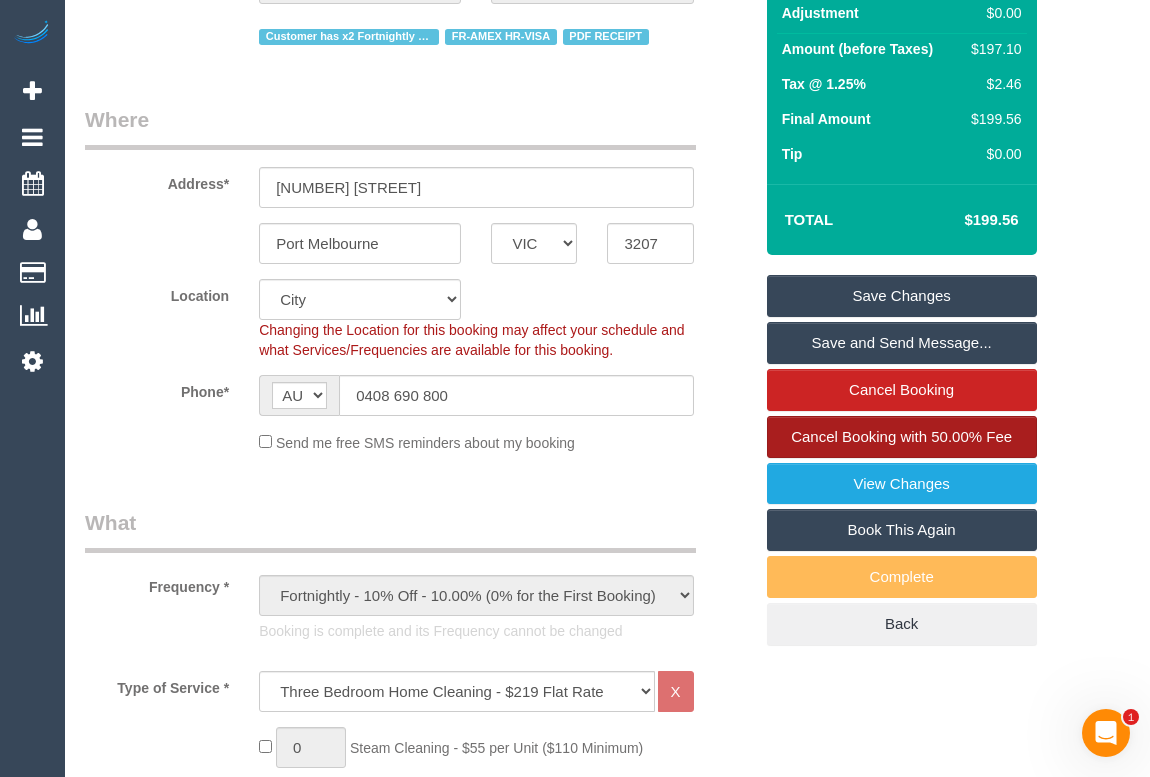 scroll, scrollTop: 0, scrollLeft: 0, axis: both 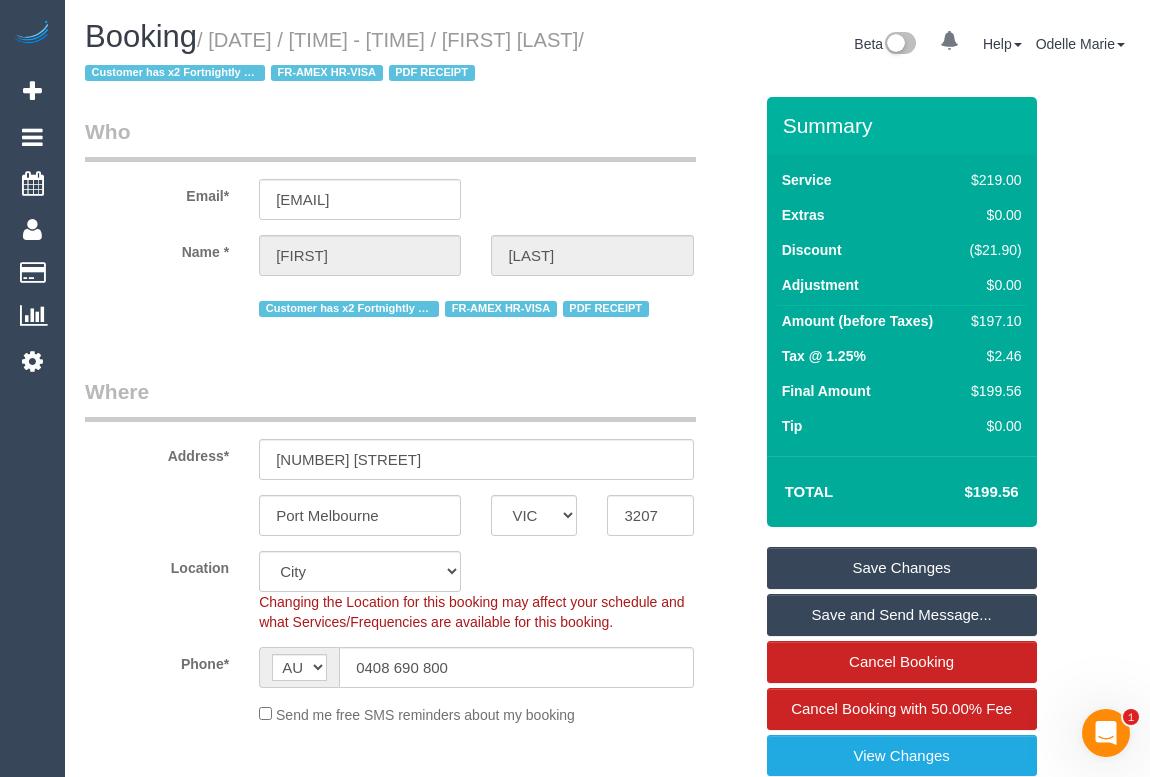click on "Beta
0
Your Notifications
You have 0 alerts
Help
Help Docs
Take a Tour
Contact Support
Odelle Marie
My Account
Change Password
Email Preferences
Community
Log Out" at bounding box center [877, 46] 